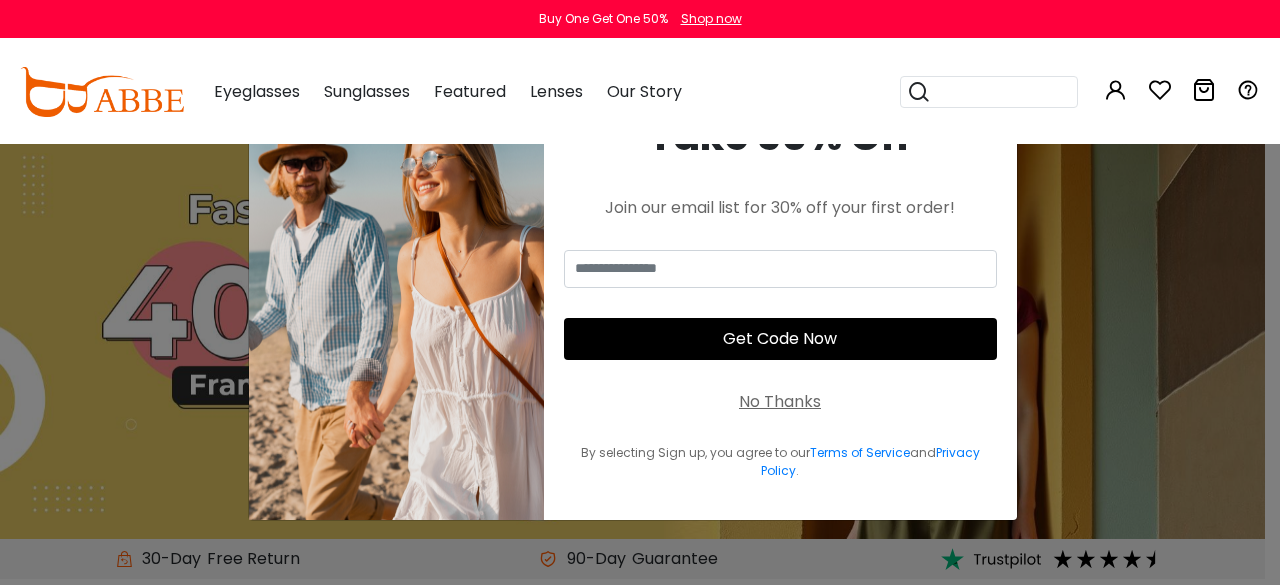 scroll, scrollTop: 0, scrollLeft: 0, axis: both 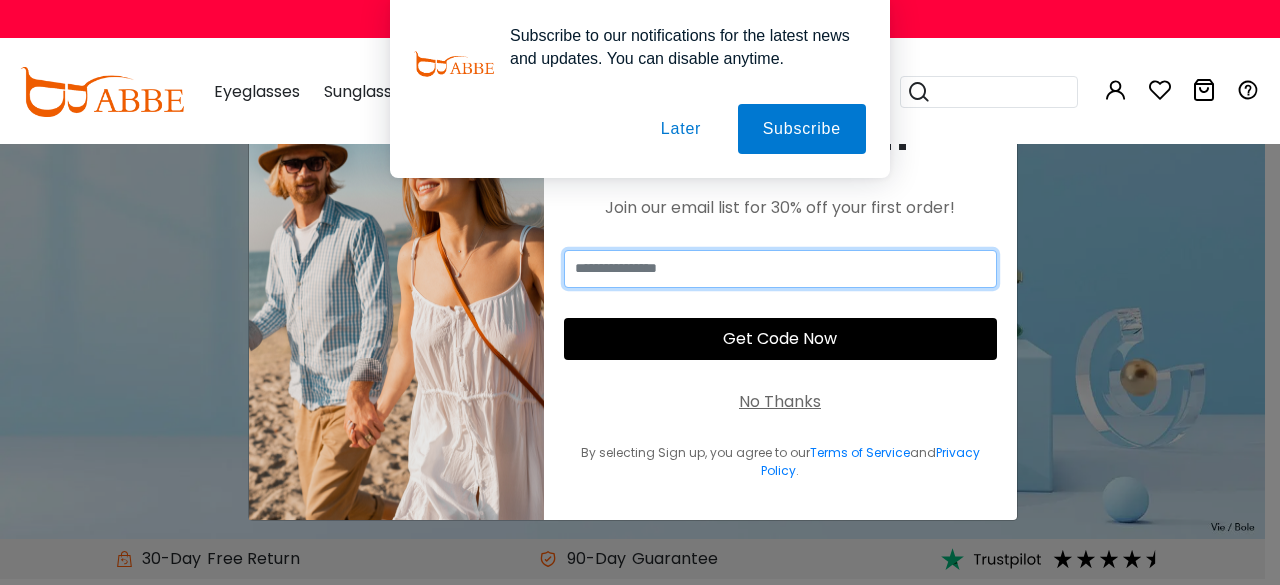 click at bounding box center [780, 269] 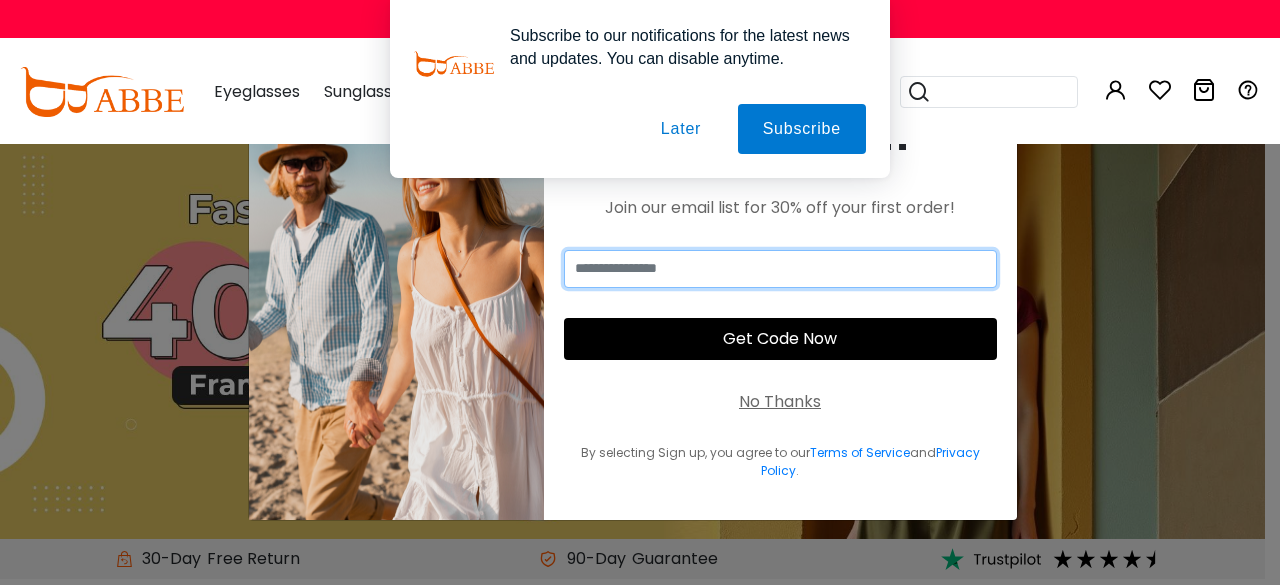 type on "**********" 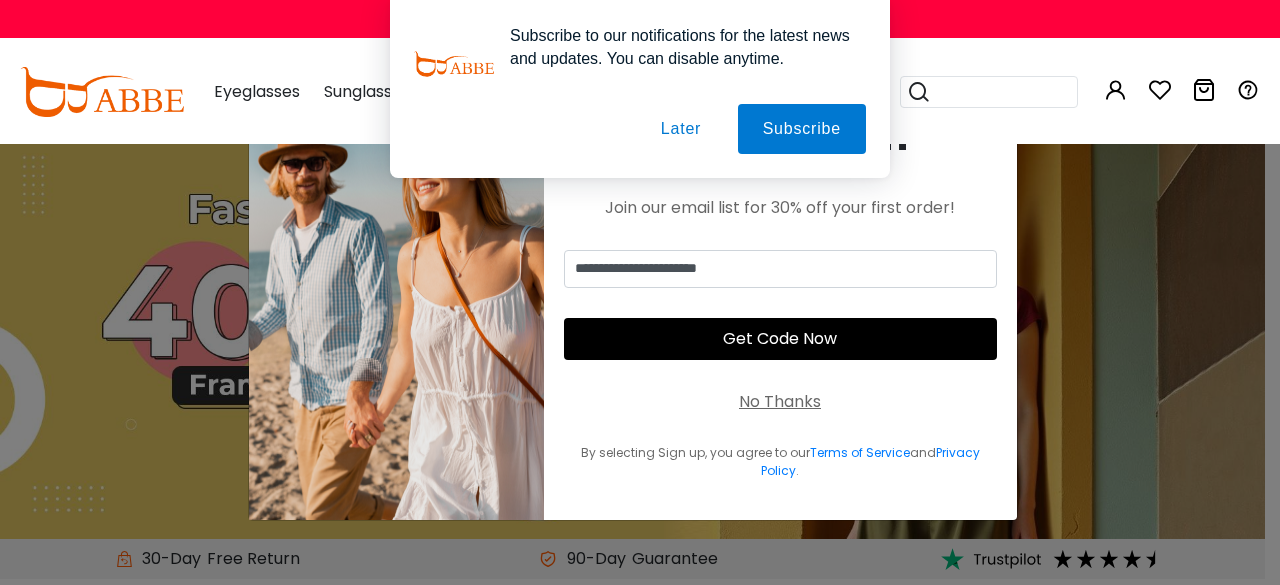 type on "**********" 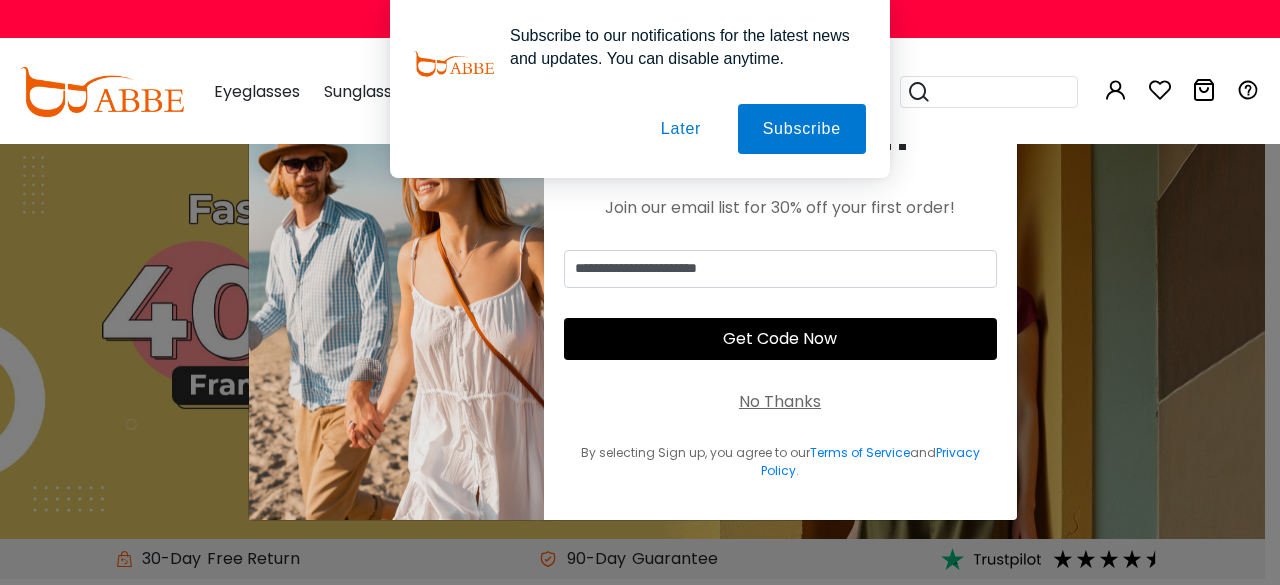 click on "Get Code Now" at bounding box center [780, 339] 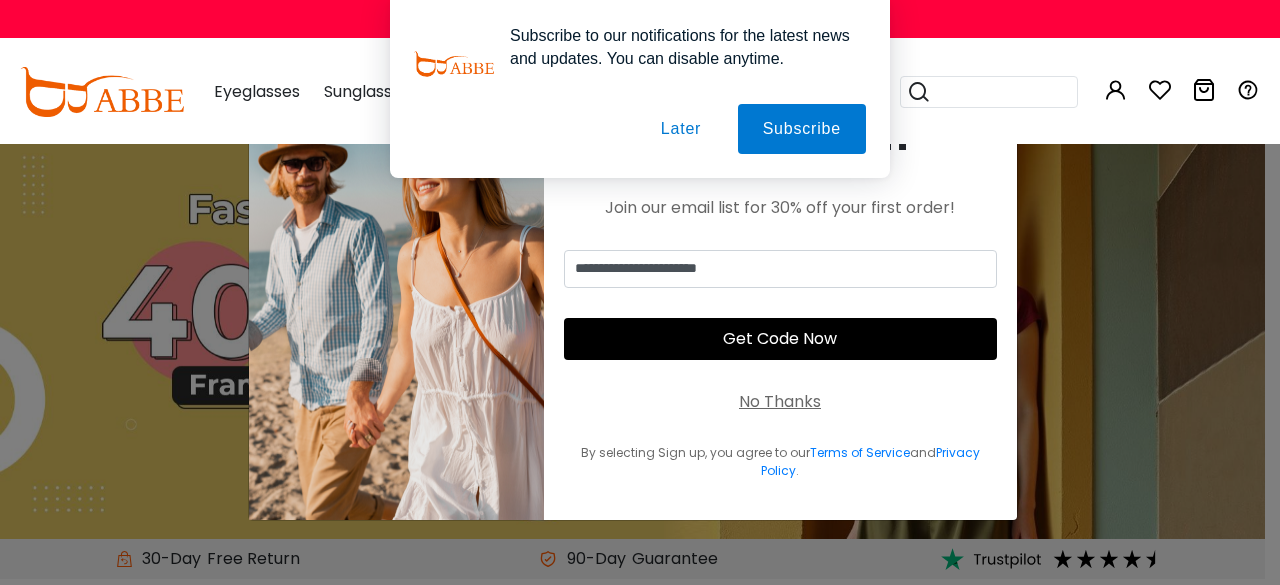 click on "Get Code Now" at bounding box center (780, 339) 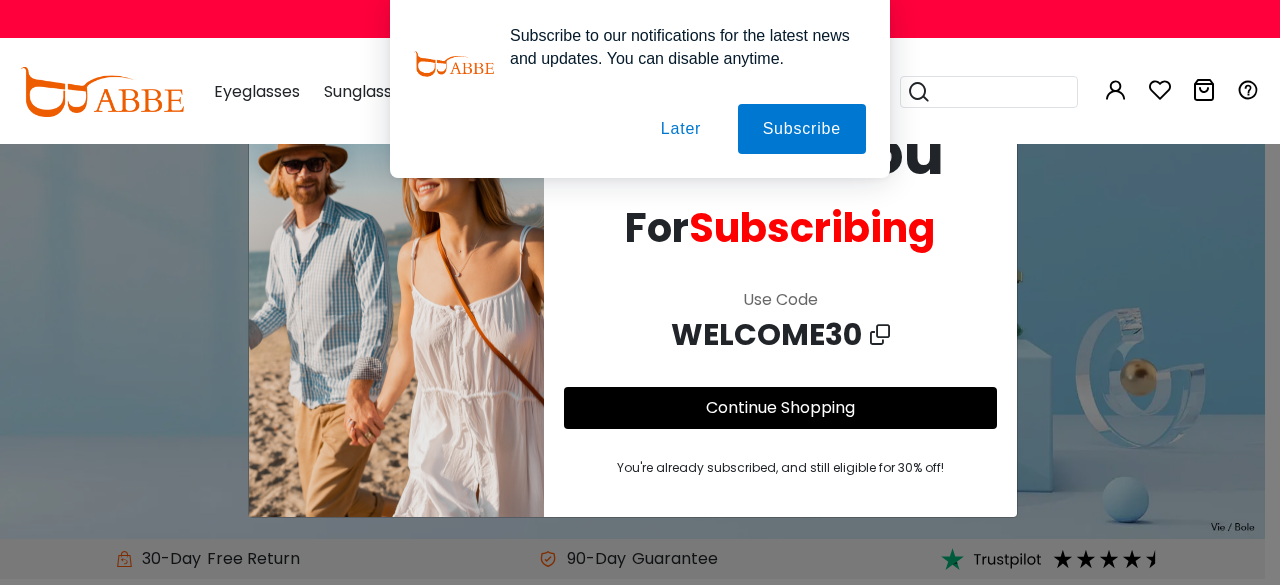 click at bounding box center (880, 335) 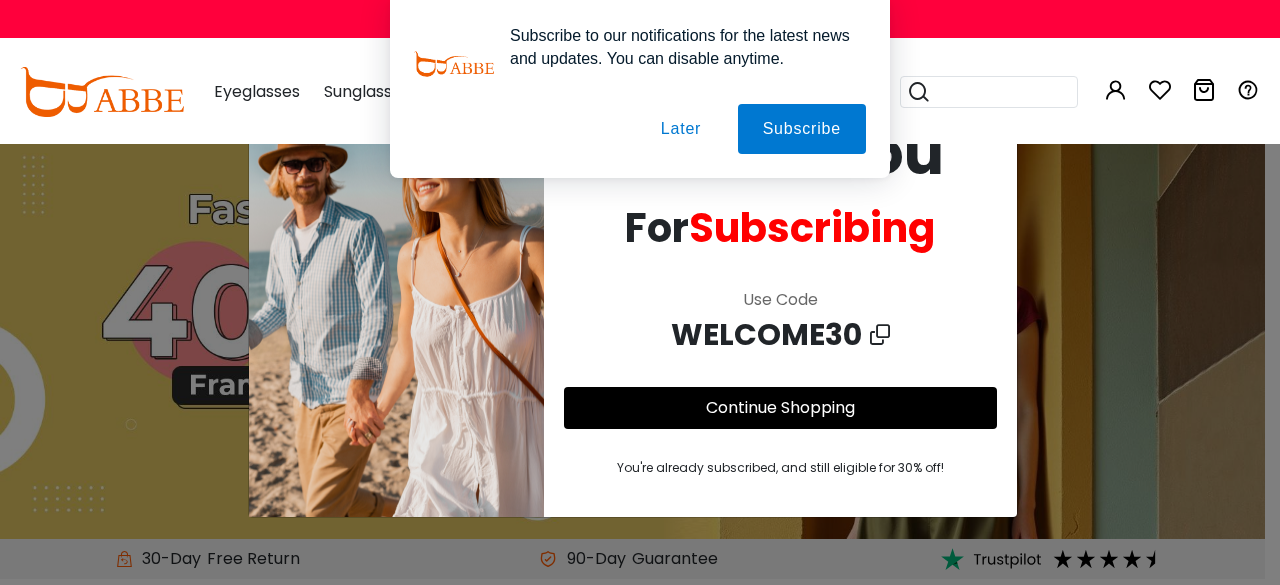 click at bounding box center [880, 335] 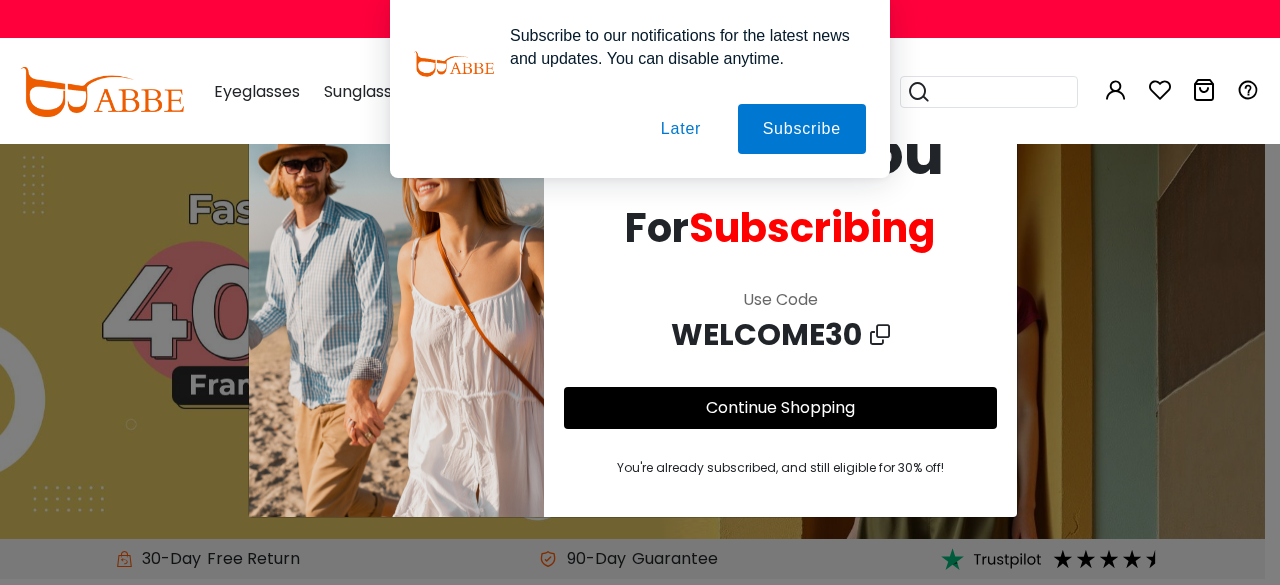 click on "Continue Shopping" at bounding box center (780, 407) 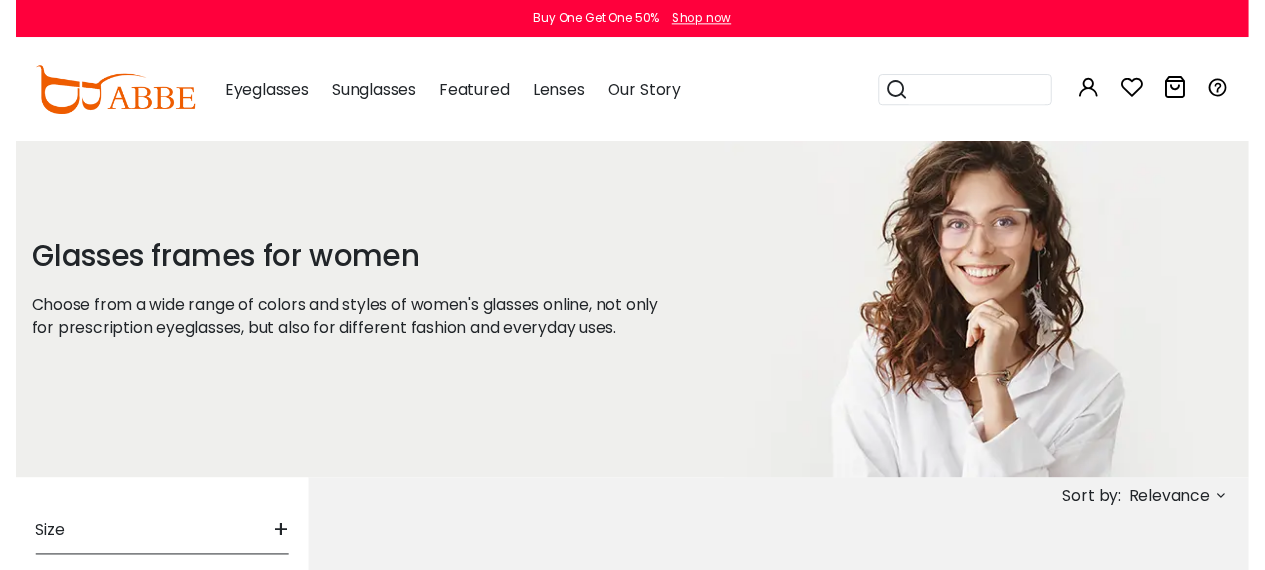 scroll, scrollTop: 0, scrollLeft: 0, axis: both 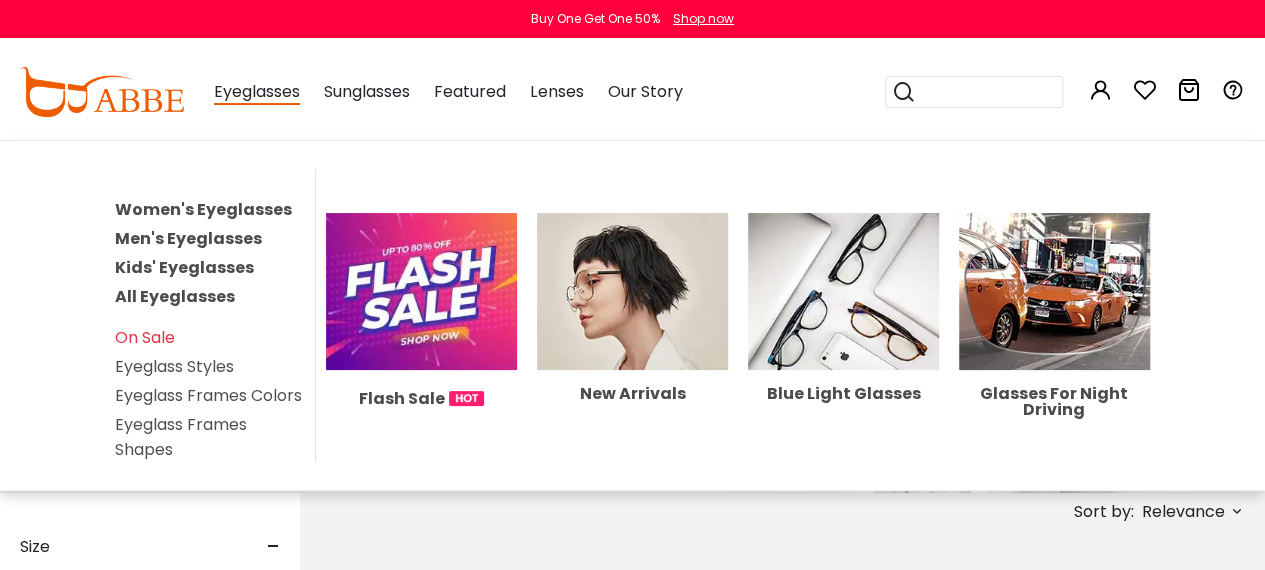 click on "All Eyeglasses" at bounding box center [175, 296] 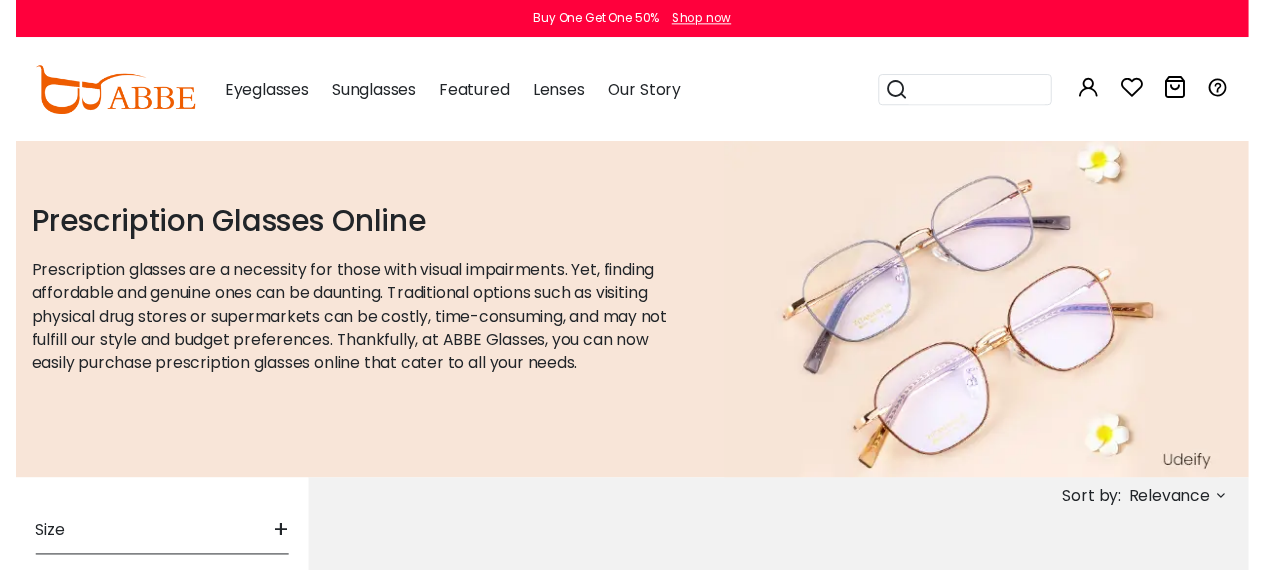 scroll, scrollTop: 0, scrollLeft: 0, axis: both 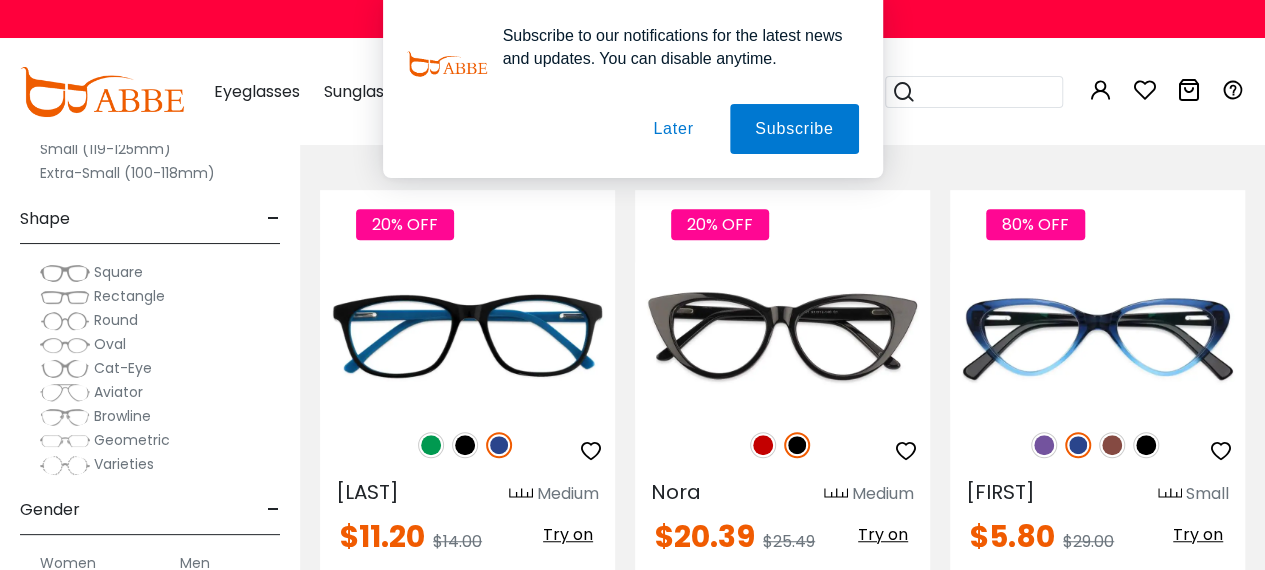 click at bounding box center [65, 321] 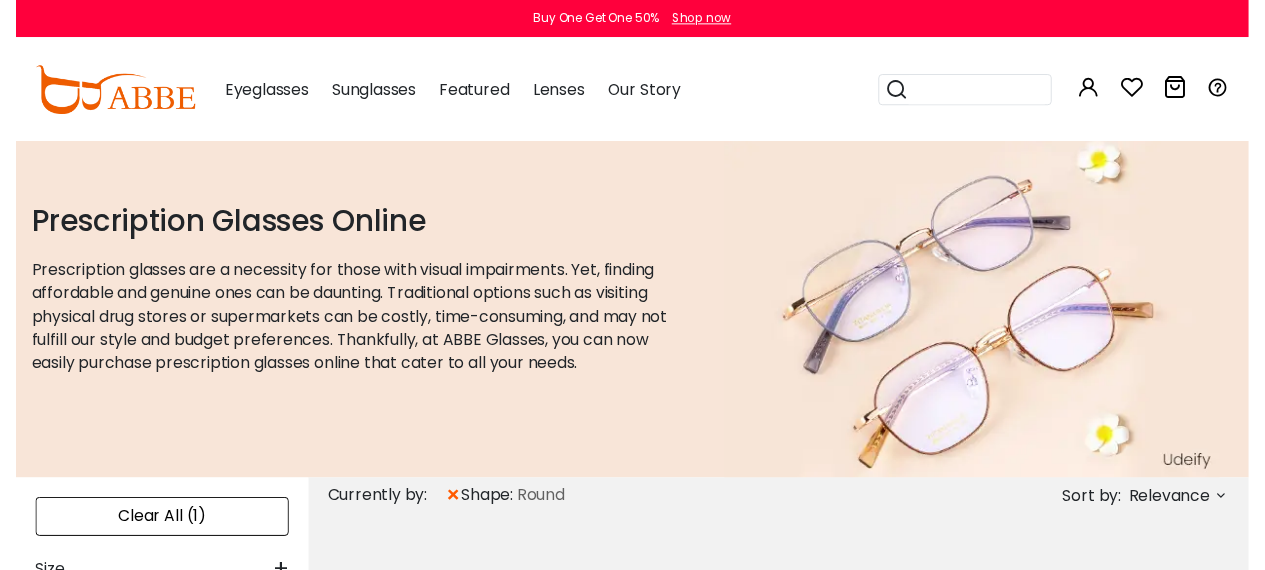scroll, scrollTop: 0, scrollLeft: 0, axis: both 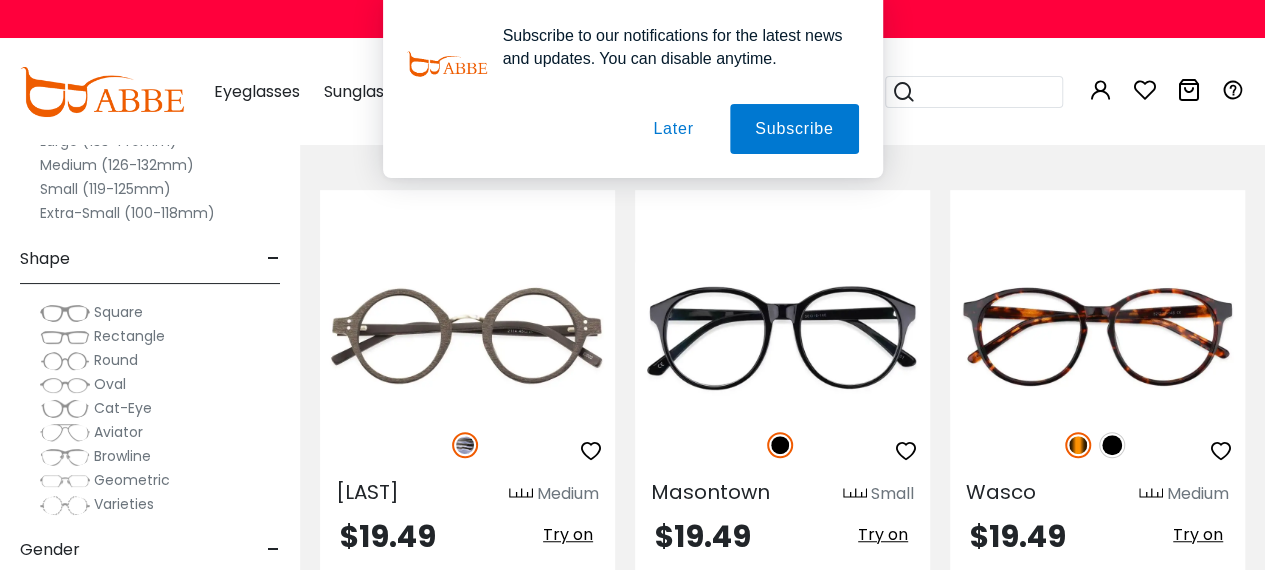 click on "Later" at bounding box center (0, 0) 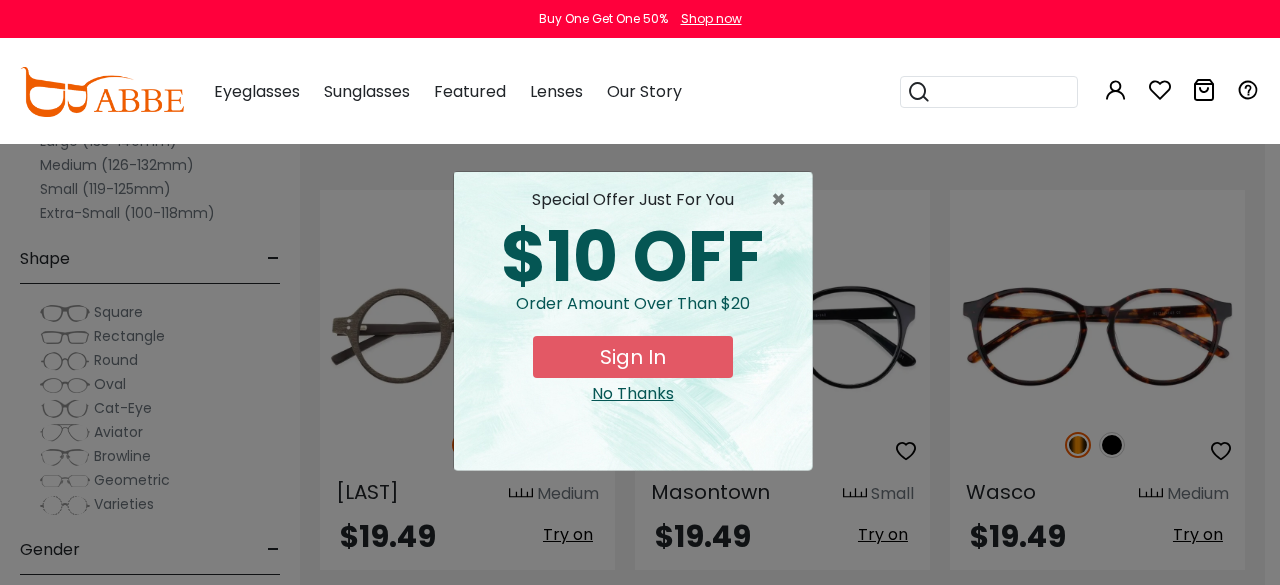 click on "Sign In" at bounding box center [633, 357] 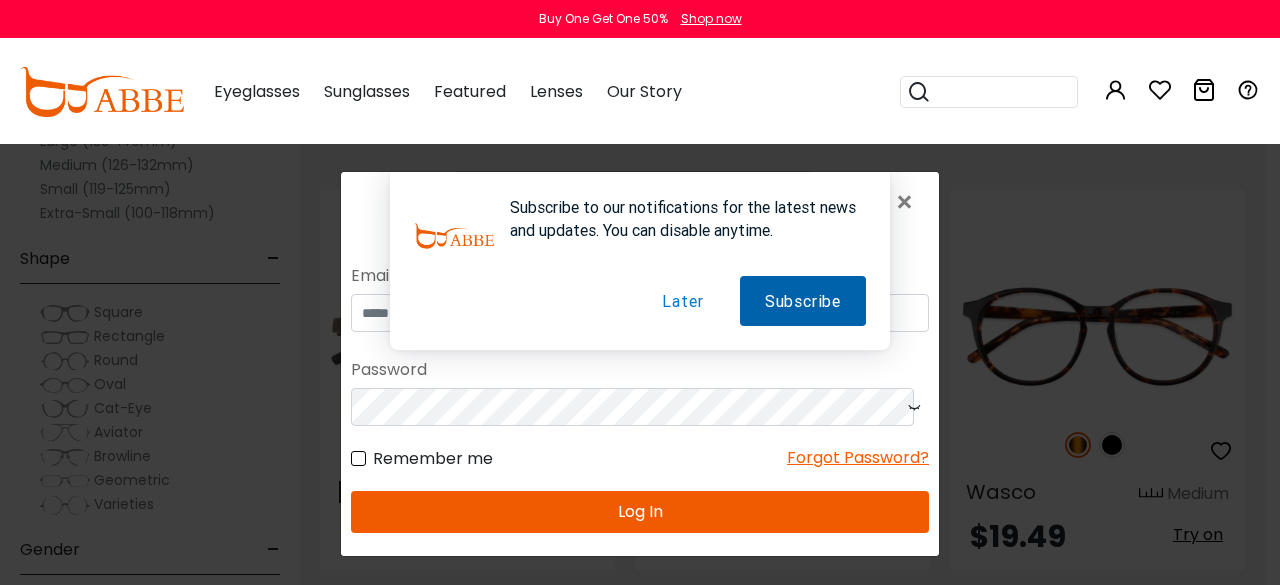 click on "Subscribe" at bounding box center [803, 301] 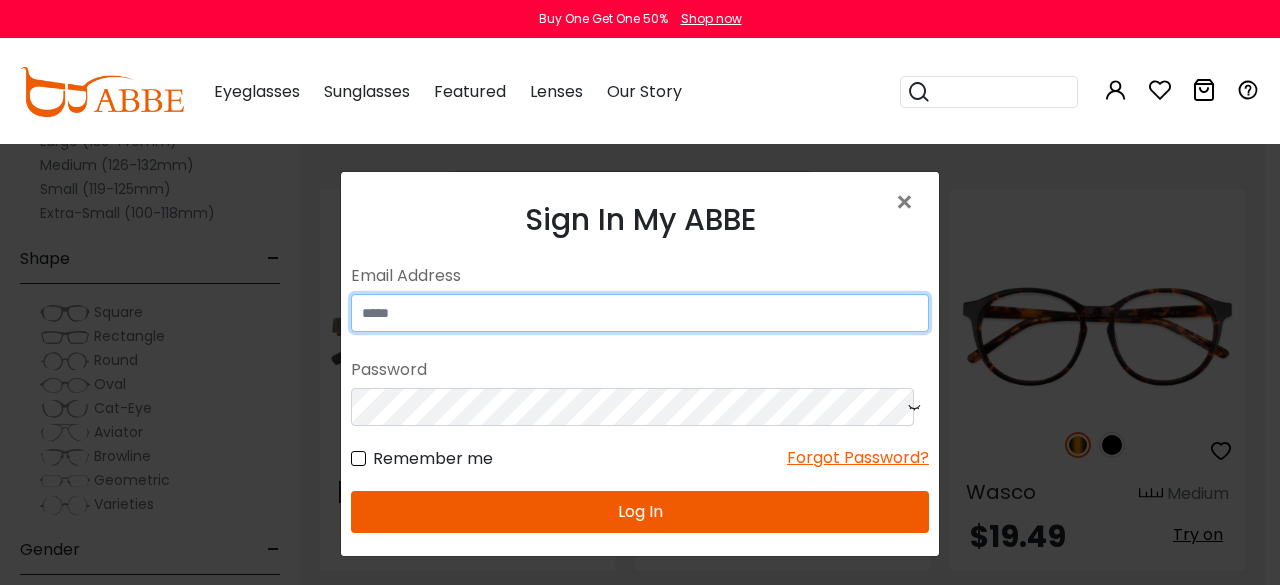 click at bounding box center (640, 313) 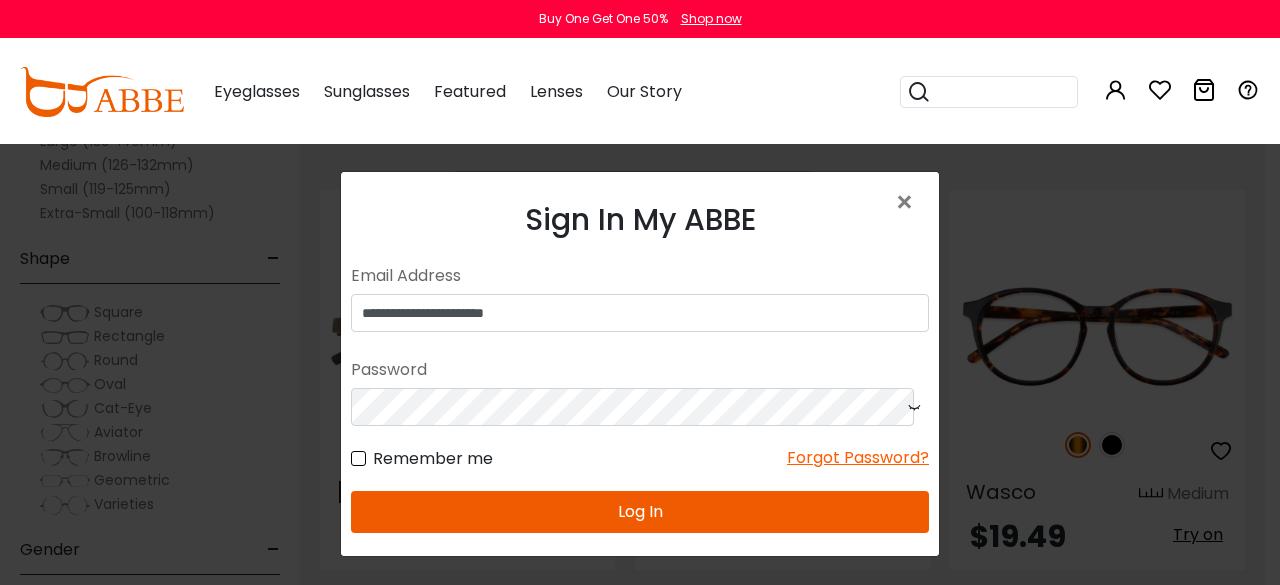 click on "Log In" at bounding box center [640, 512] 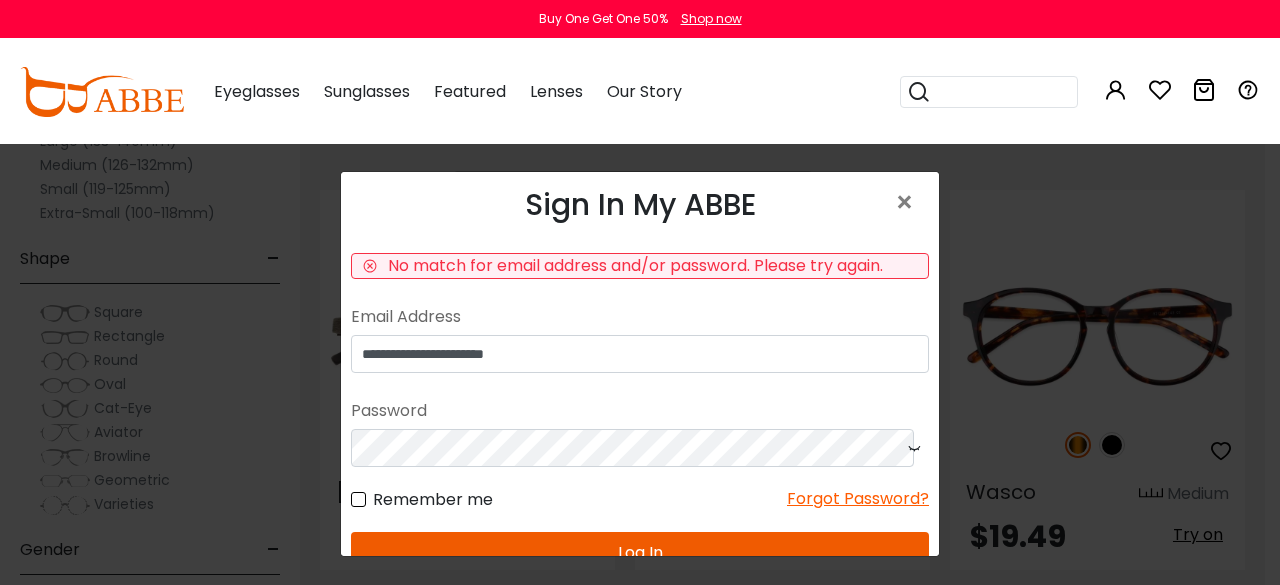scroll, scrollTop: 0, scrollLeft: 0, axis: both 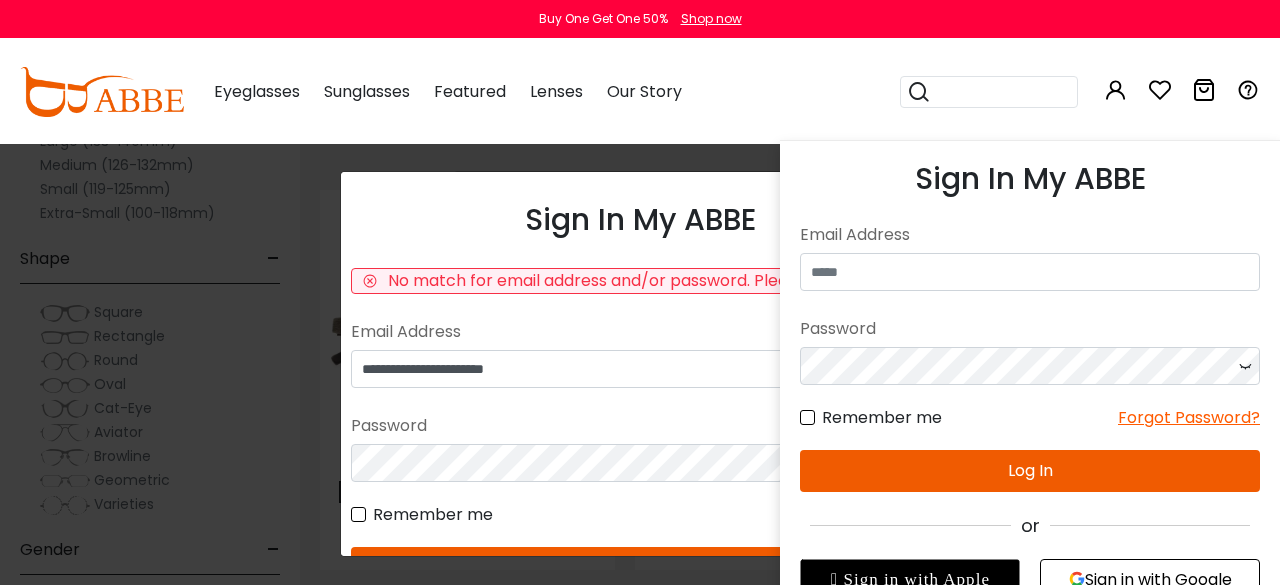 click on "Sign in with Google" at bounding box center [1150, 579] 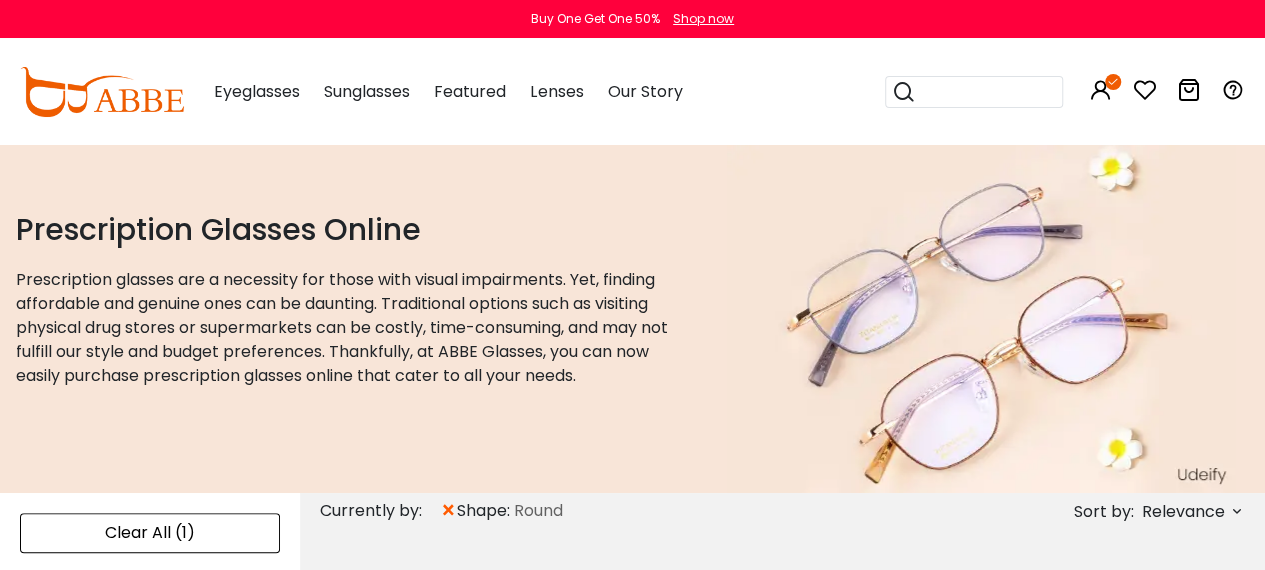 scroll, scrollTop: 0, scrollLeft: 0, axis: both 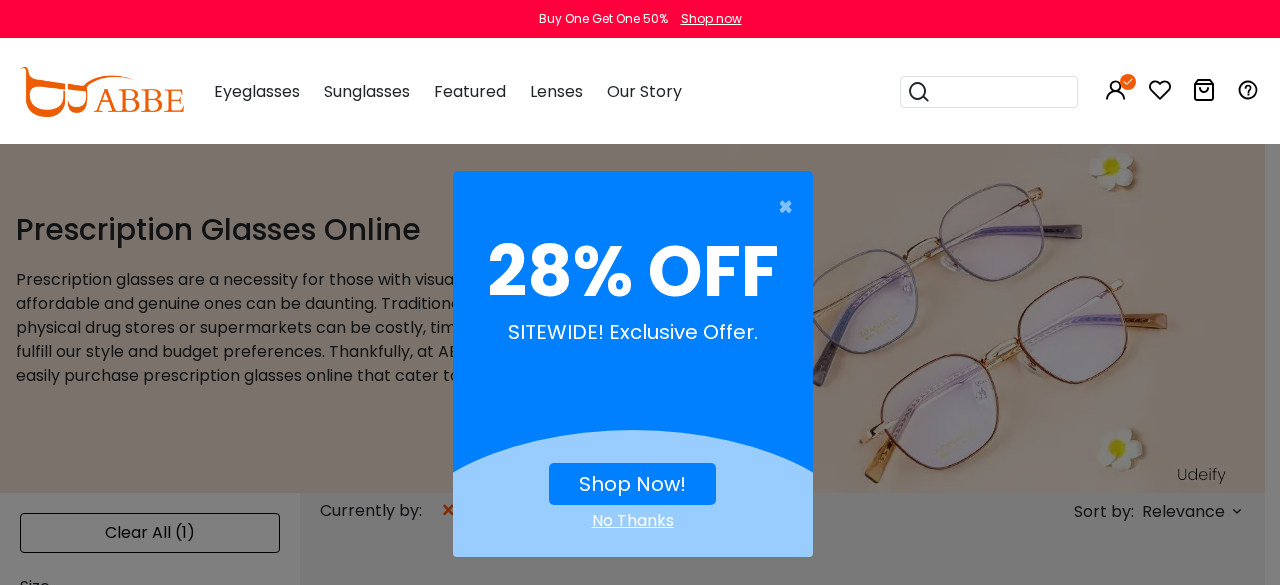 click on "Shop Now!" at bounding box center [632, 484] 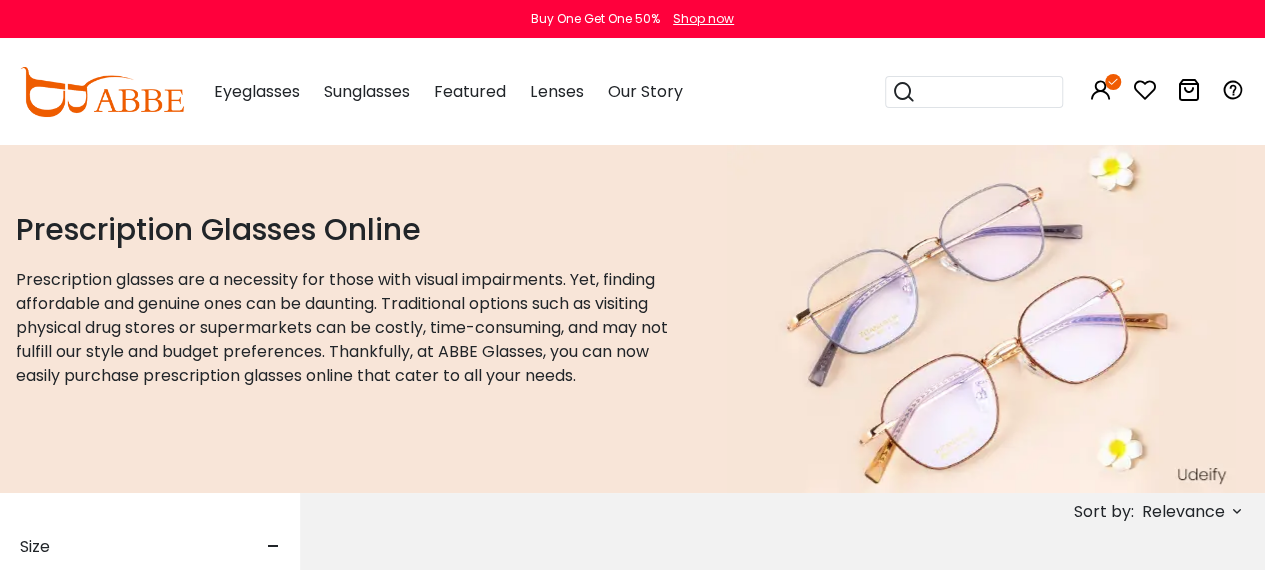 scroll, scrollTop: 0, scrollLeft: 0, axis: both 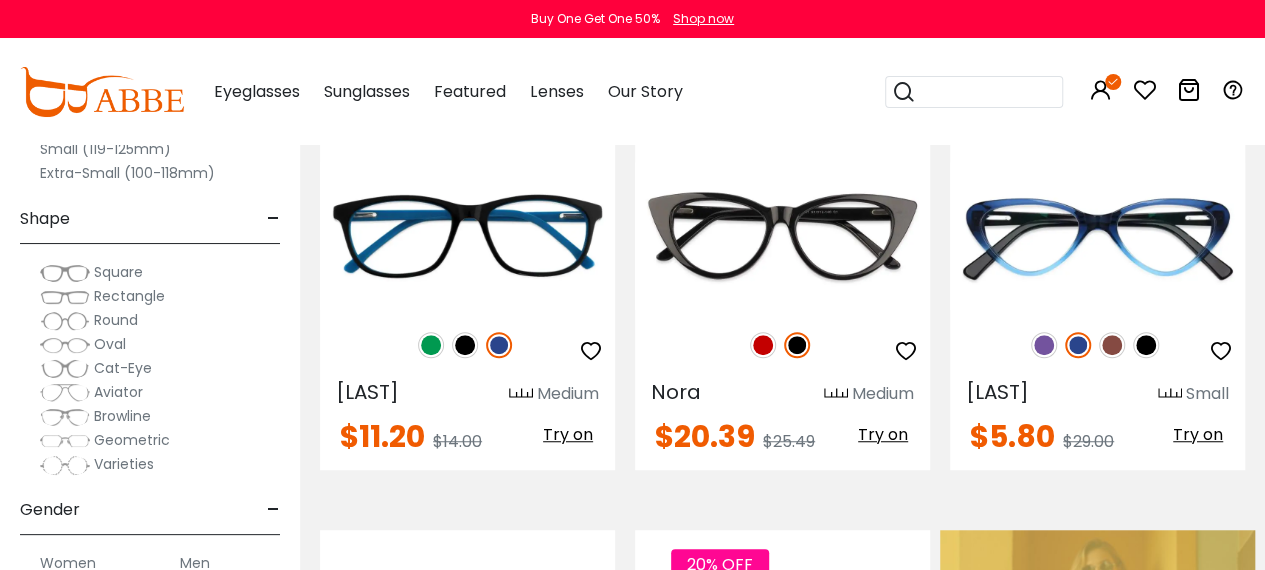 click on "Round" at bounding box center (116, 320) 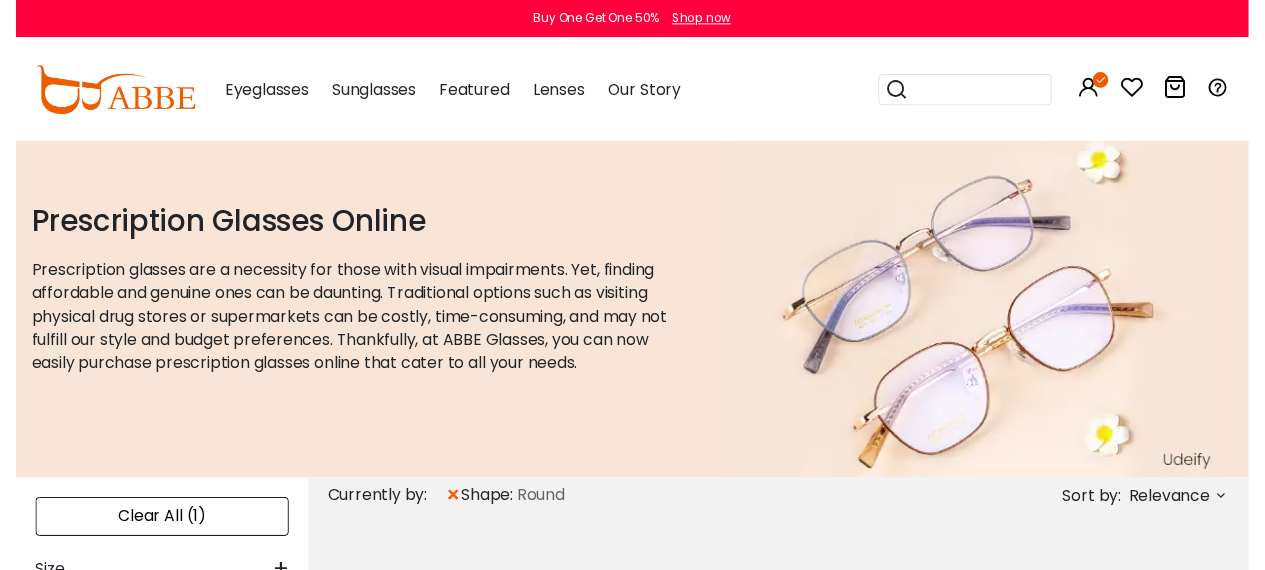 scroll, scrollTop: 0, scrollLeft: 0, axis: both 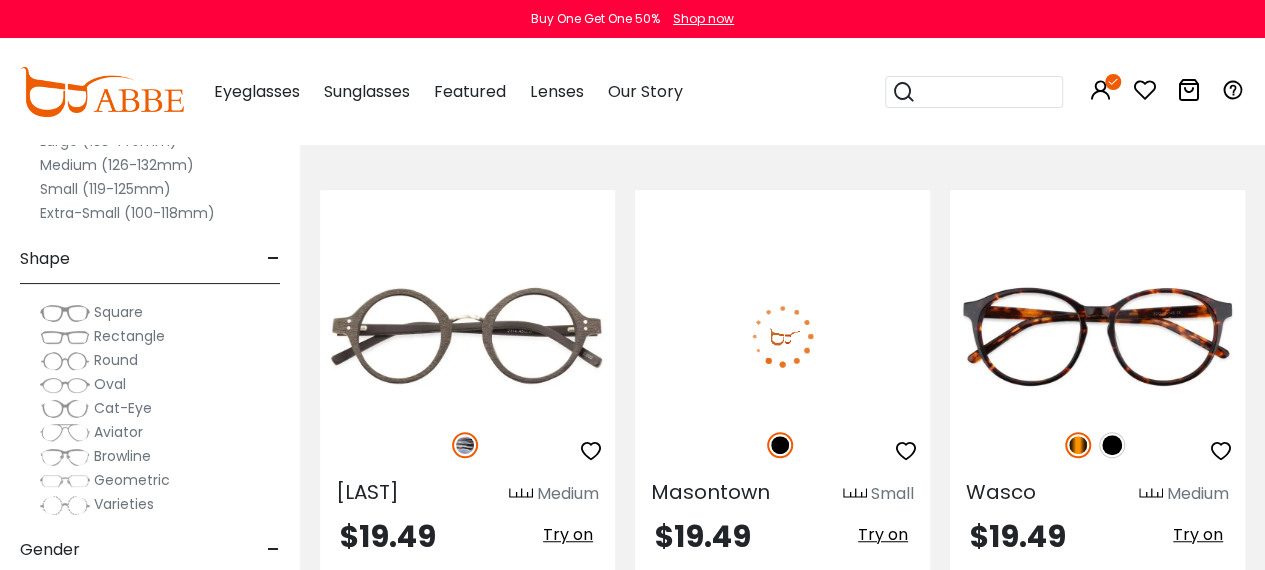 click at bounding box center [782, 335] 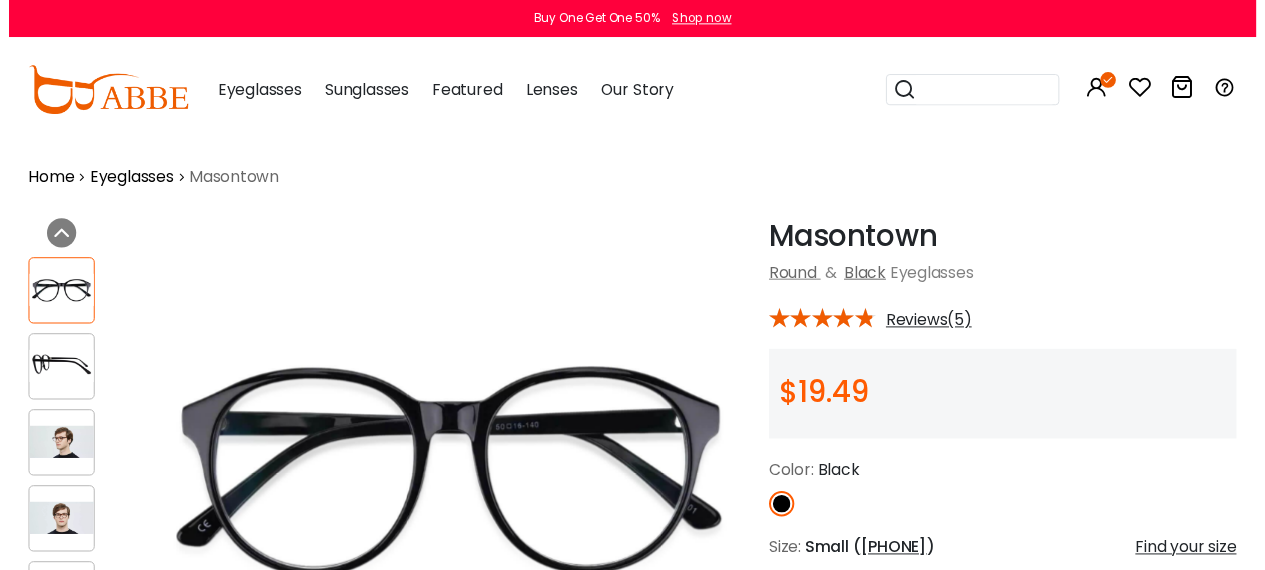 scroll, scrollTop: 0, scrollLeft: 0, axis: both 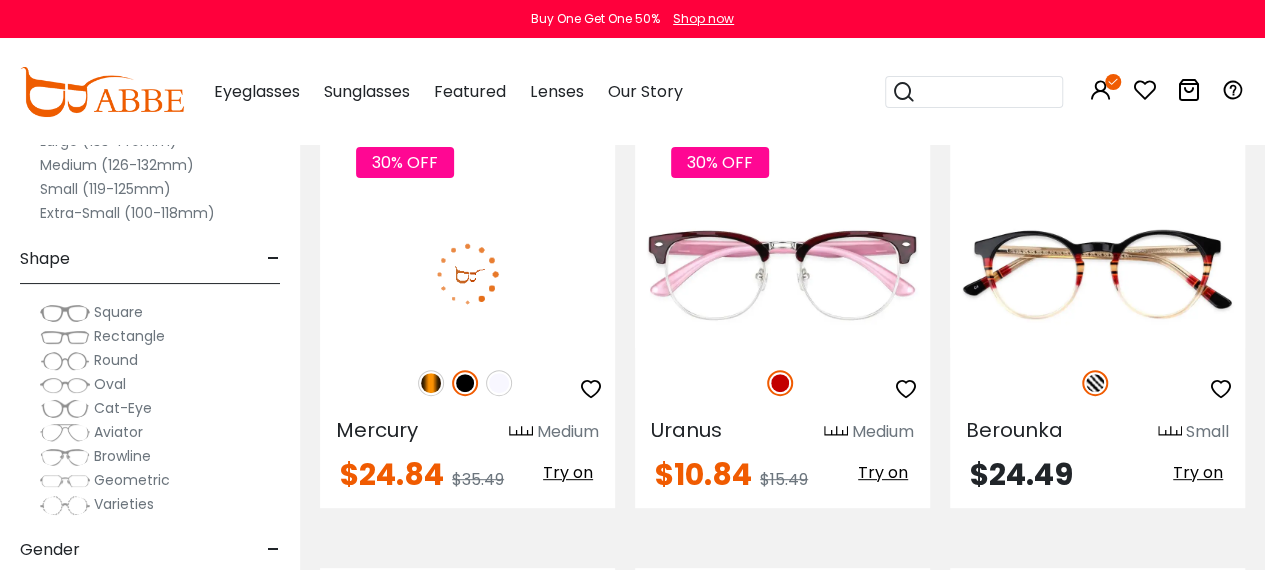 click at bounding box center [431, 383] 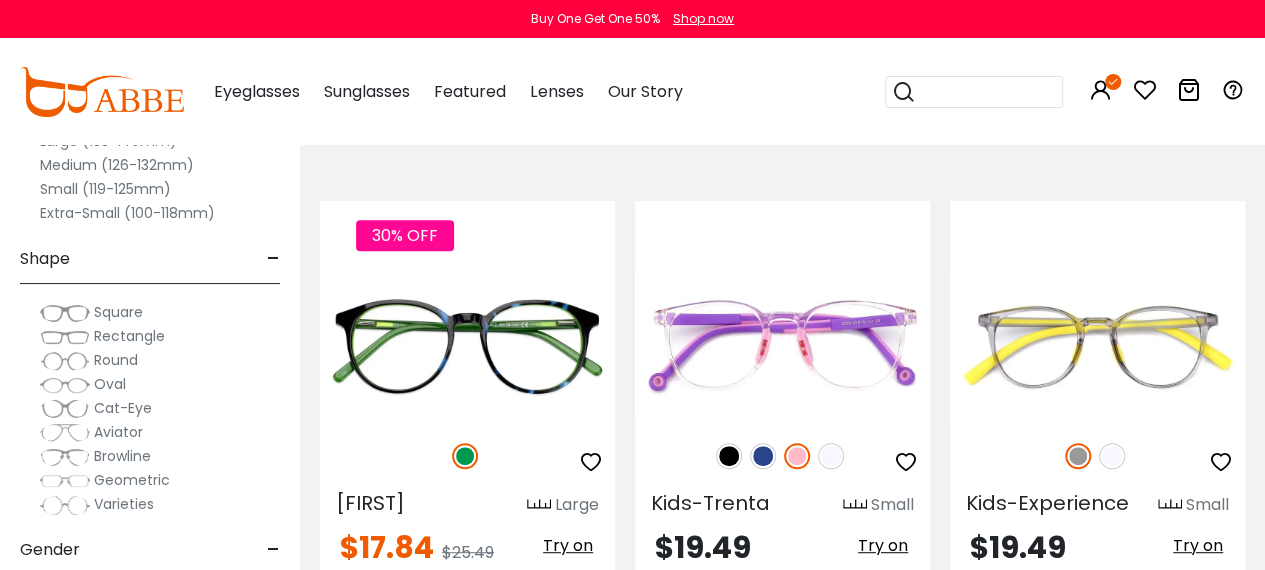 scroll, scrollTop: 7900, scrollLeft: 0, axis: vertical 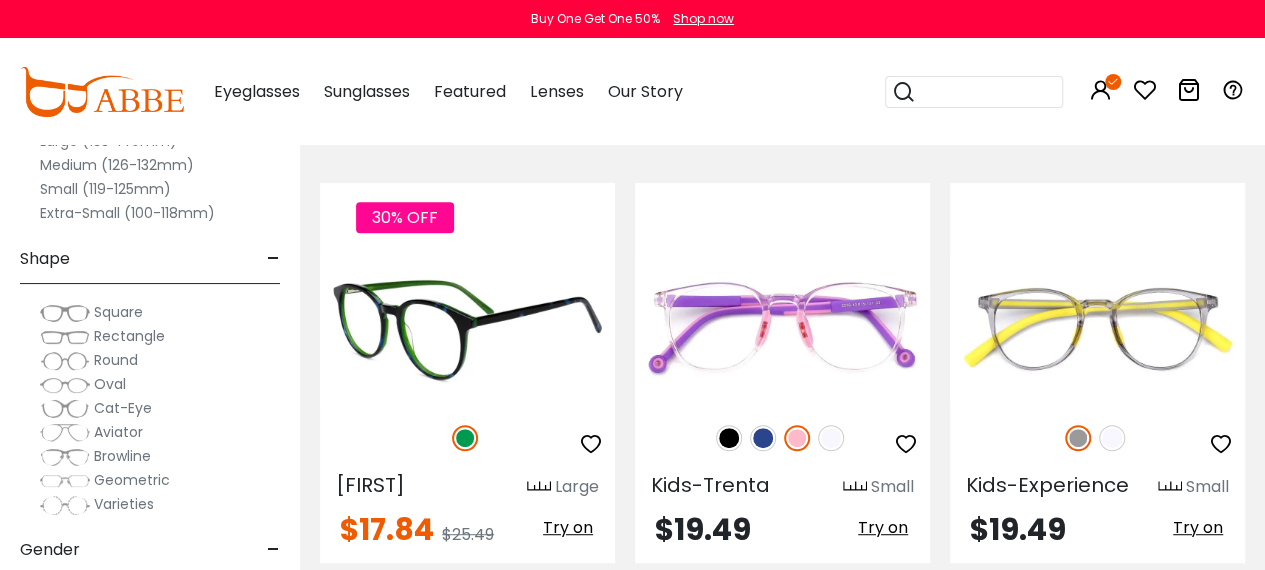 click at bounding box center [467, 328] 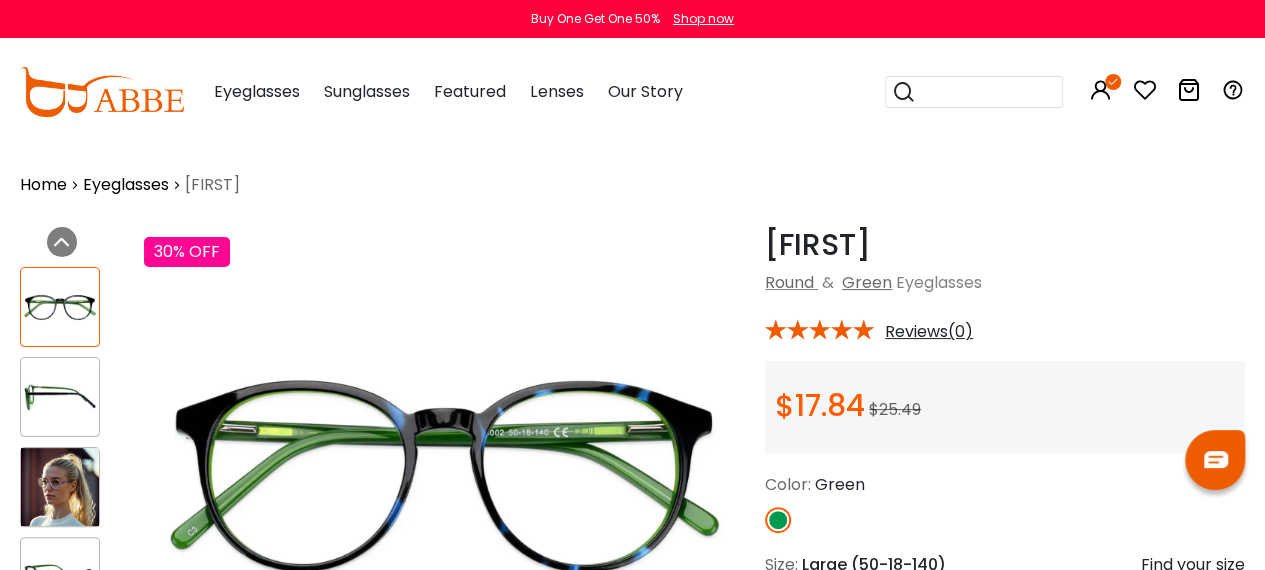 scroll, scrollTop: 0, scrollLeft: 0, axis: both 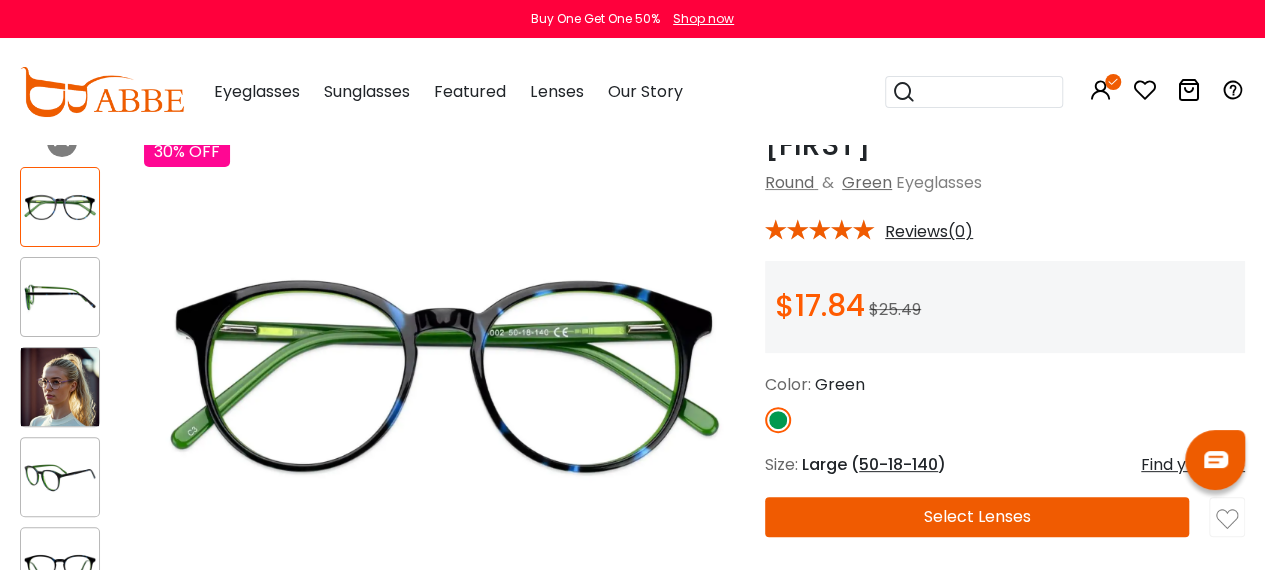 click on "Find your size" at bounding box center [1193, 465] 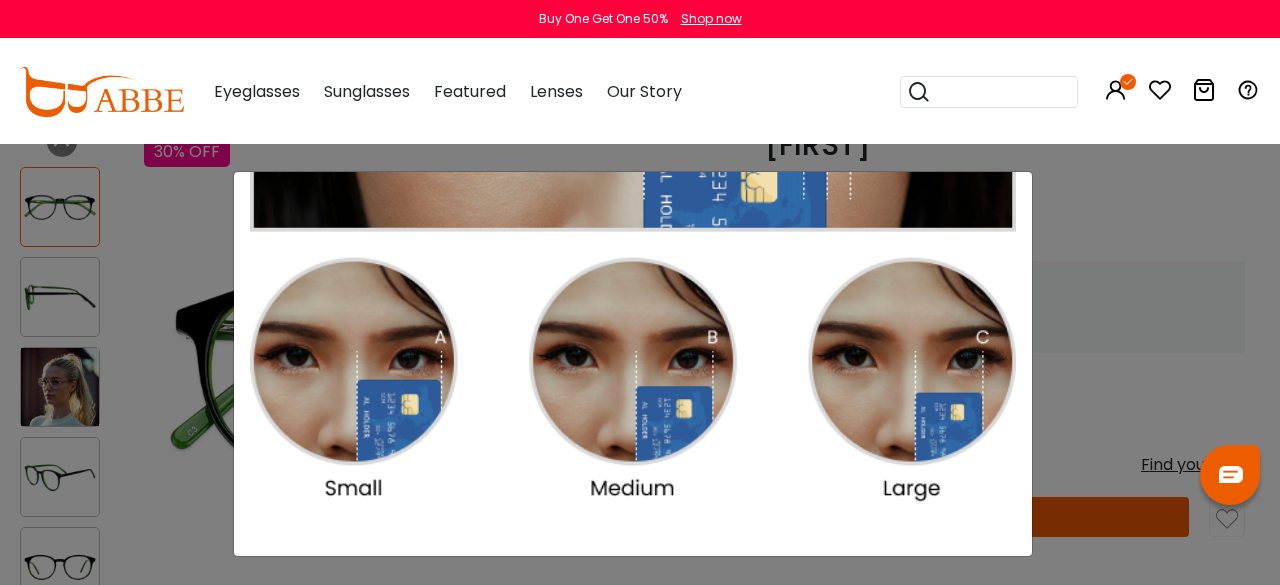 scroll, scrollTop: 500, scrollLeft: 0, axis: vertical 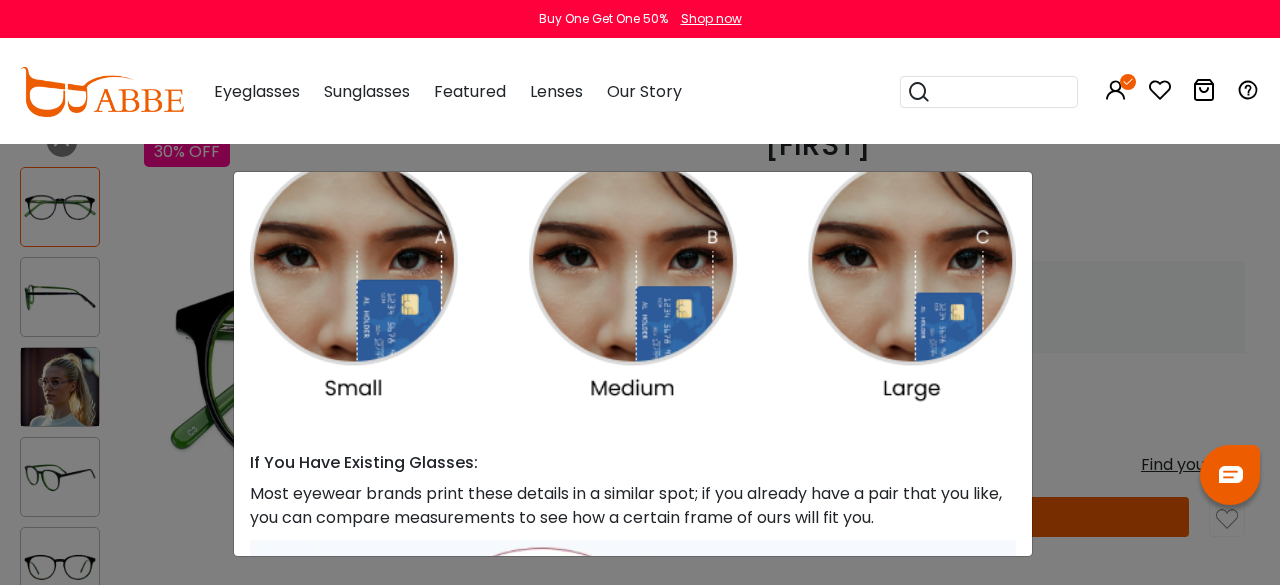click at bounding box center (633, 137) 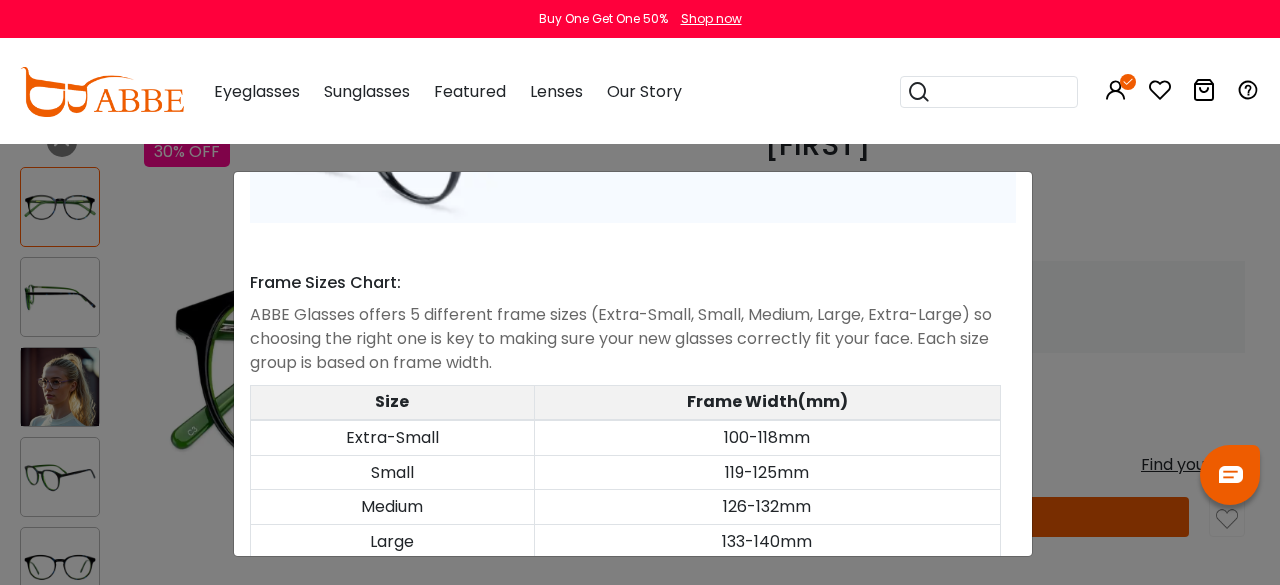 scroll, scrollTop: 1100, scrollLeft: 0, axis: vertical 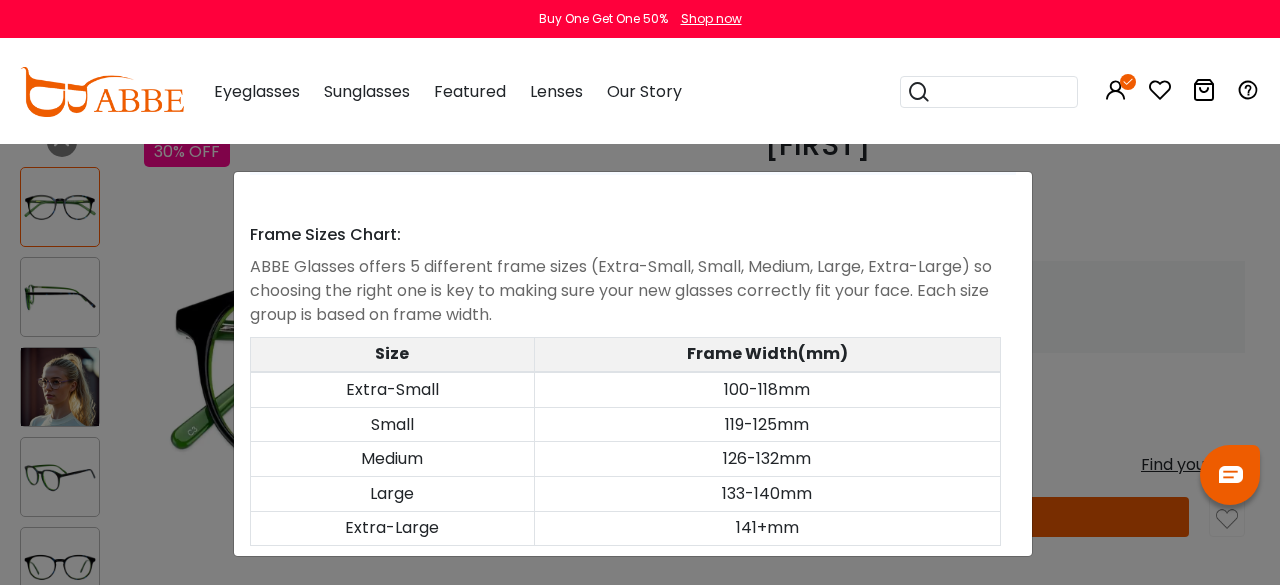 click on "Small" at bounding box center (392, 424) 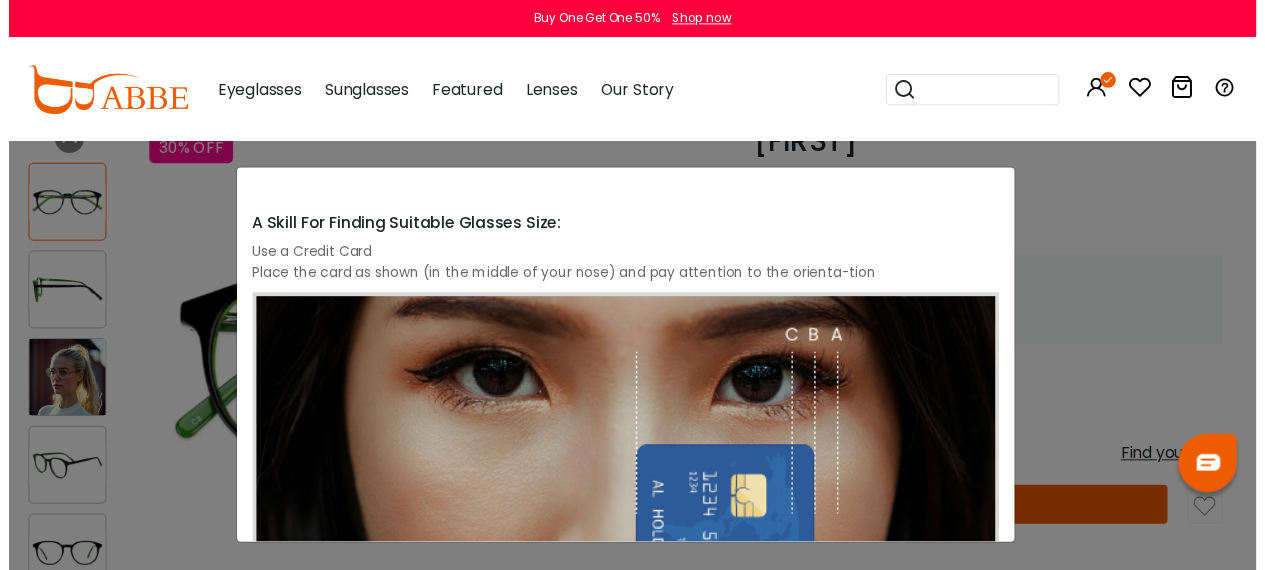 scroll, scrollTop: 100, scrollLeft: 0, axis: vertical 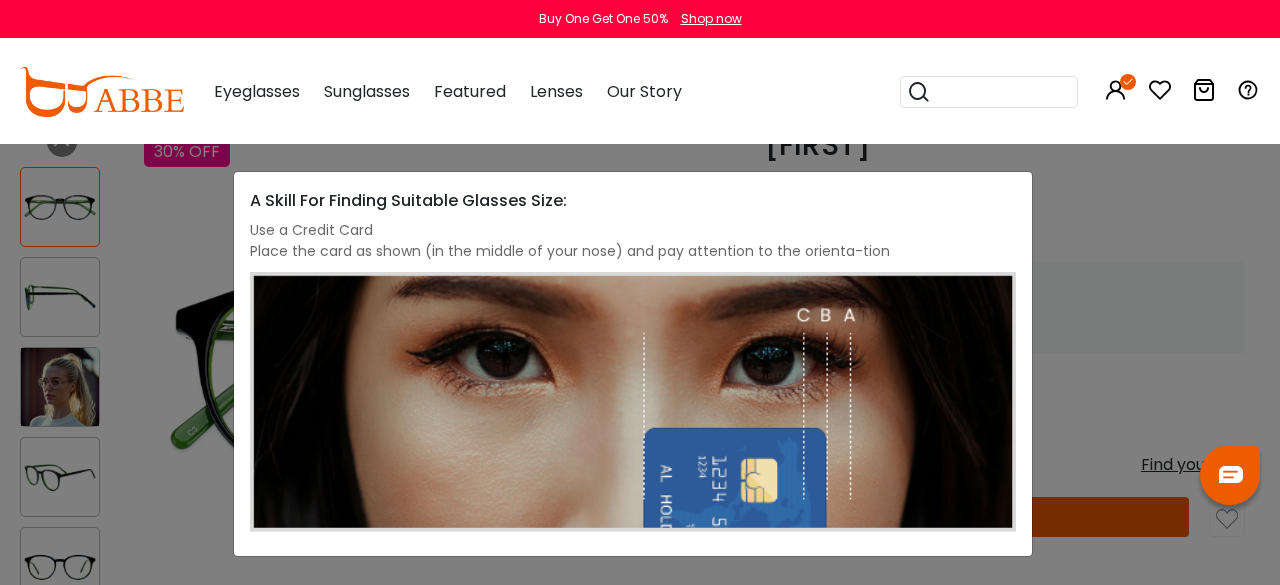 click on "Size Guide
×
A Skill For Finding Suitable Glasses Size:
Use a Credit Card
Place the card as shown (in the middle of your nose) and pay attention to the orienta-tion
If You Have Existing Glasses:
Most eyewear brands print these details in a similar spot; if you already have a pair that you like, you can compare measurements to see how a certain frame of ours will fit you.
Lens Width: 54
Bridge Width: 17
Temple Length: 140 Size" at bounding box center [640, 292] 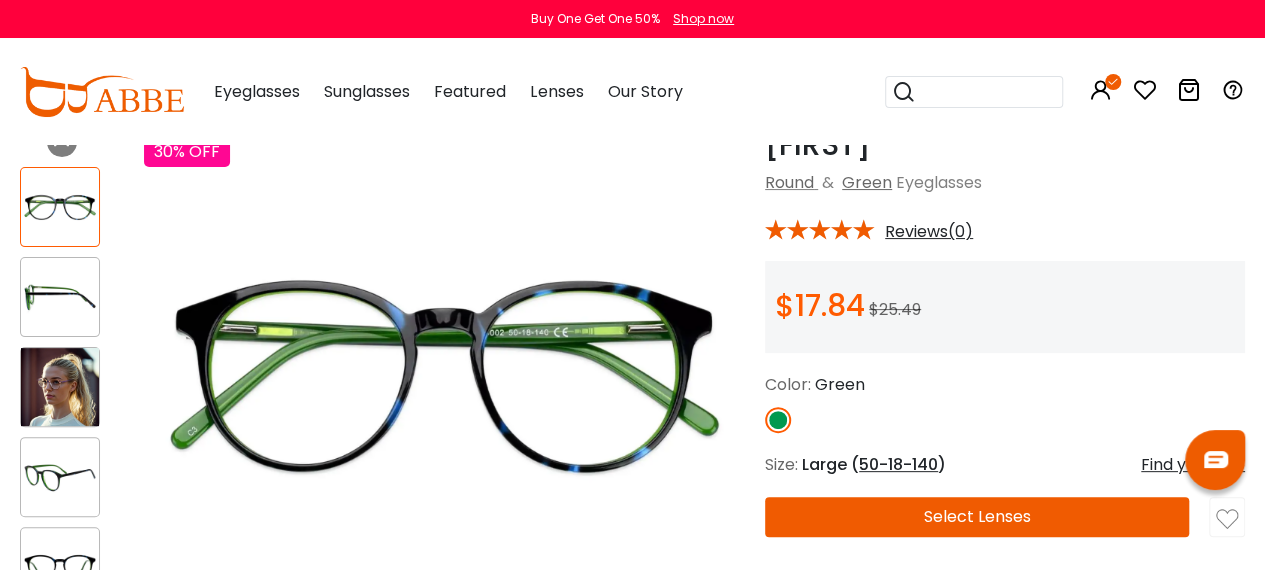 click on "50-18-140" at bounding box center [898, 464] 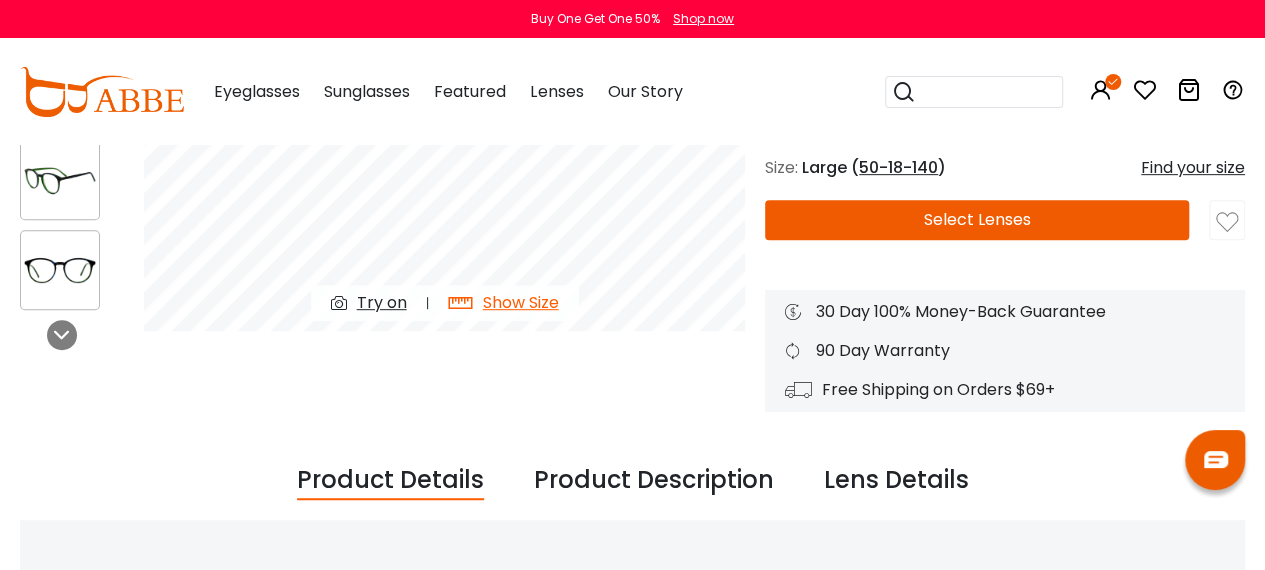 scroll, scrollTop: 400, scrollLeft: 0, axis: vertical 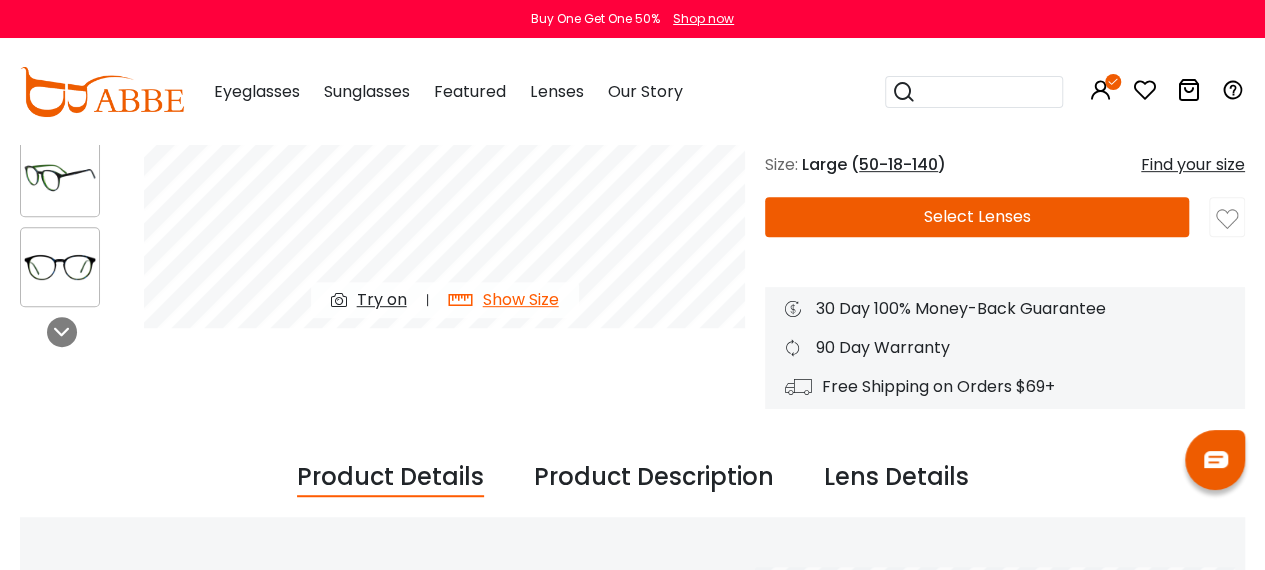 click on "Show Size" at bounding box center (521, 300) 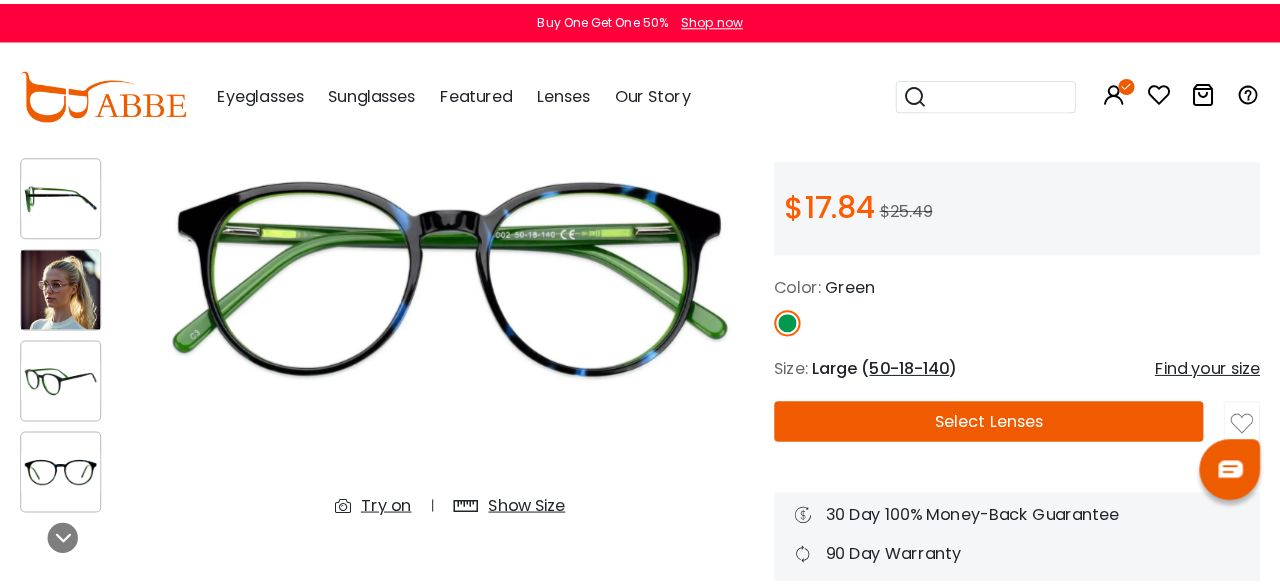 scroll, scrollTop: 200, scrollLeft: 0, axis: vertical 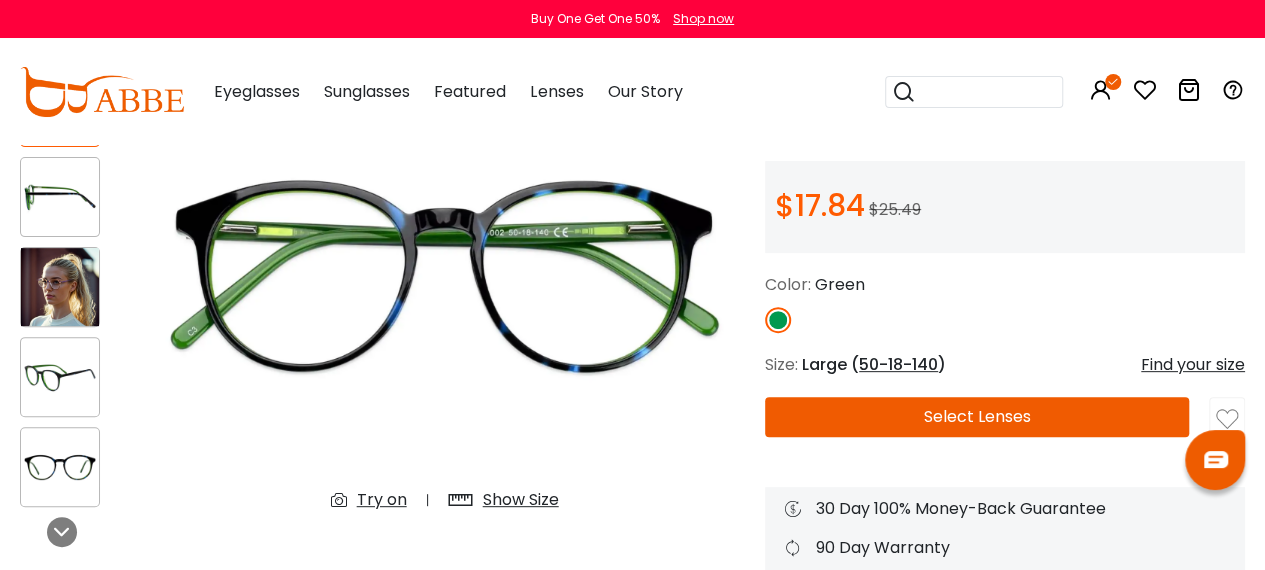 click on "Find your size" at bounding box center (1193, 365) 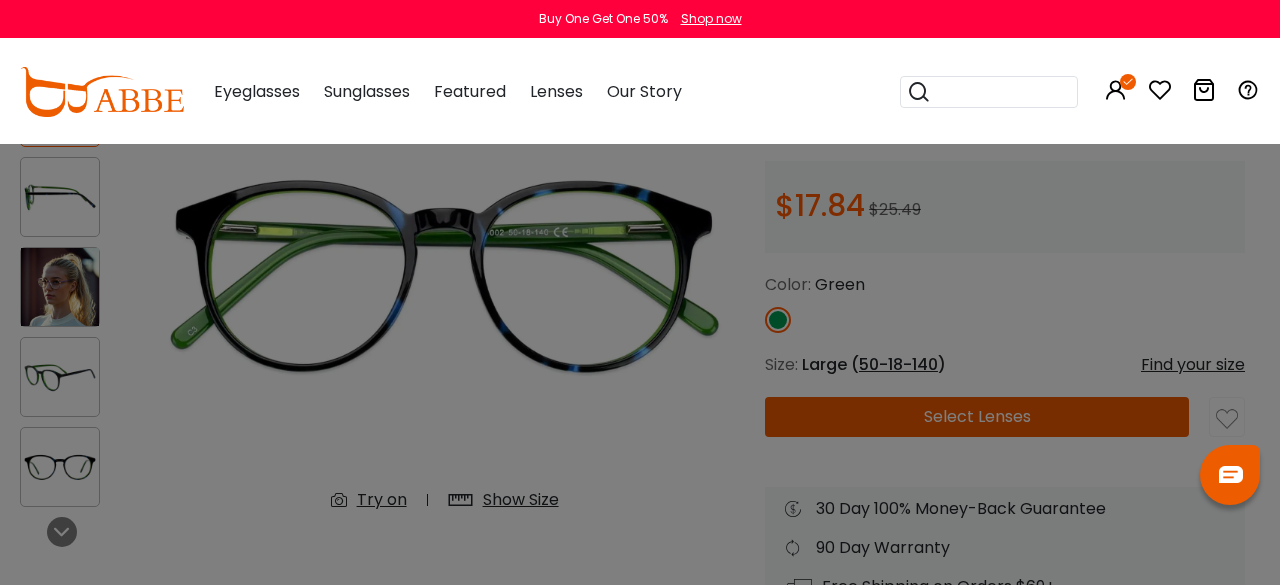 scroll, scrollTop: 0, scrollLeft: 0, axis: both 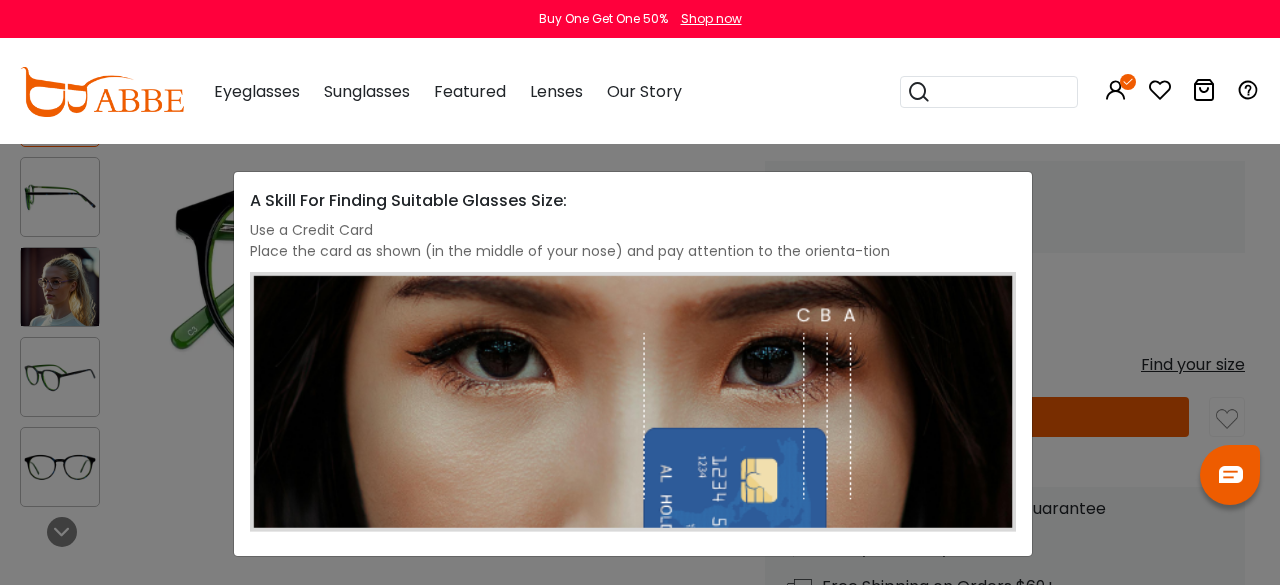click on "Size Guide
×
A Skill For Finding Suitable Glasses Size:
Use a Credit Card
Place the card as shown (in the middle of your nose) and pay attention to the orienta-tion
If You Have Existing Glasses:
Most eyewear brands print these details in a similar spot; if you already have a pair that you like, you can compare measurements to see how a certain frame of ours will fit you.
Lens Width: 54
Bridge Width: 17
Temple Length: 140 Size" at bounding box center [640, 292] 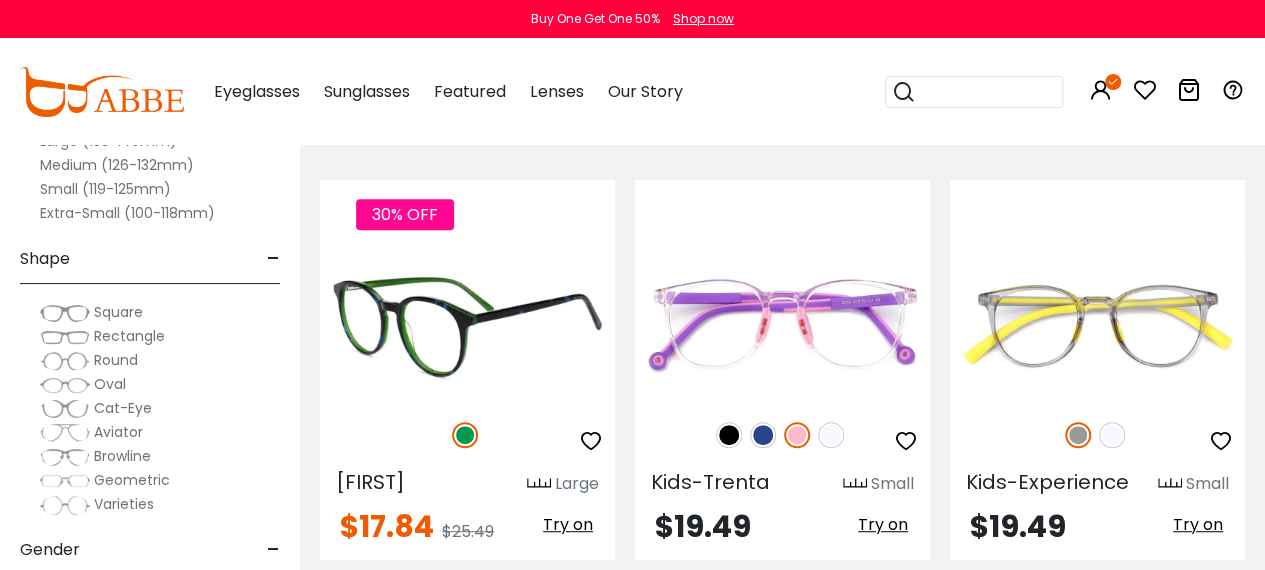 scroll, scrollTop: 7903, scrollLeft: 0, axis: vertical 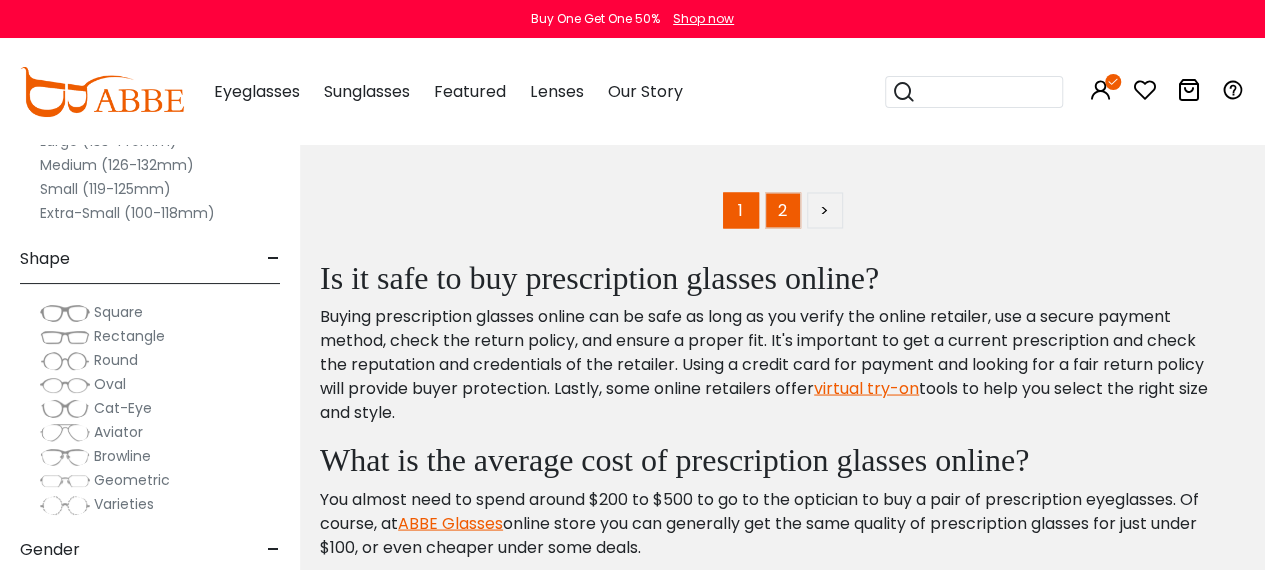 click on "2" at bounding box center [783, 210] 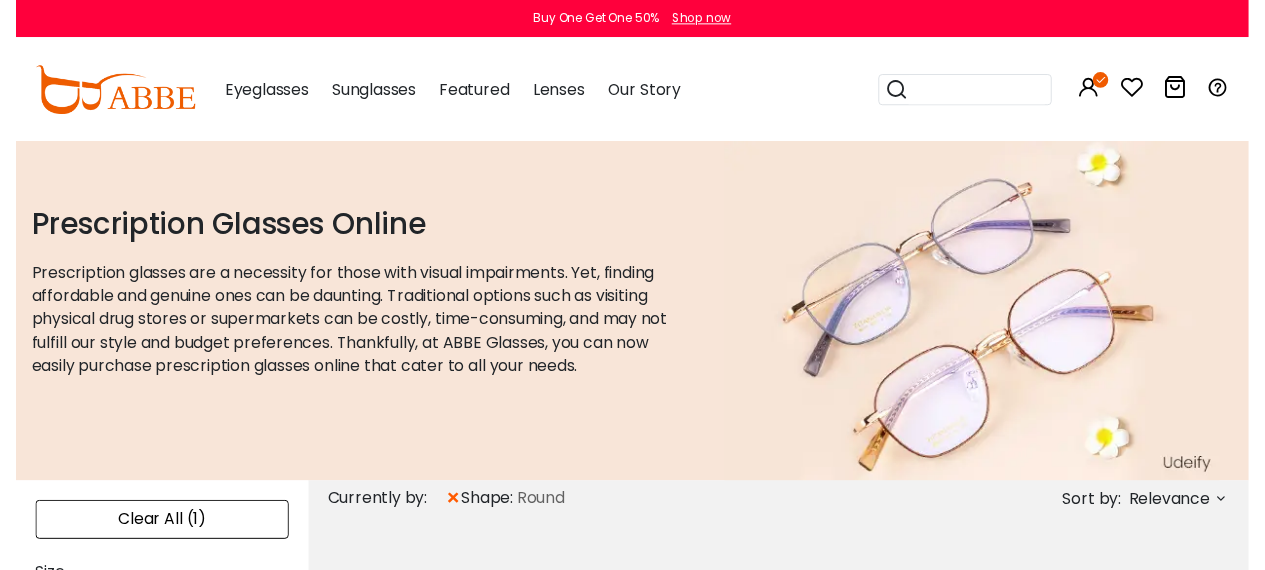scroll, scrollTop: 0, scrollLeft: 0, axis: both 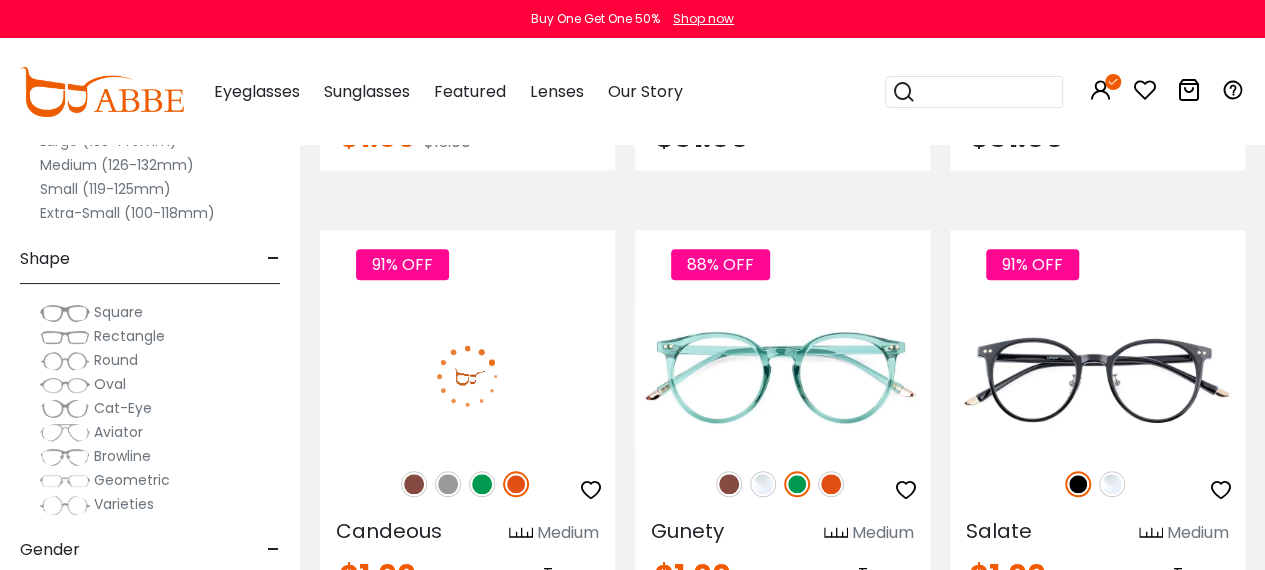 click at bounding box center (482, 484) 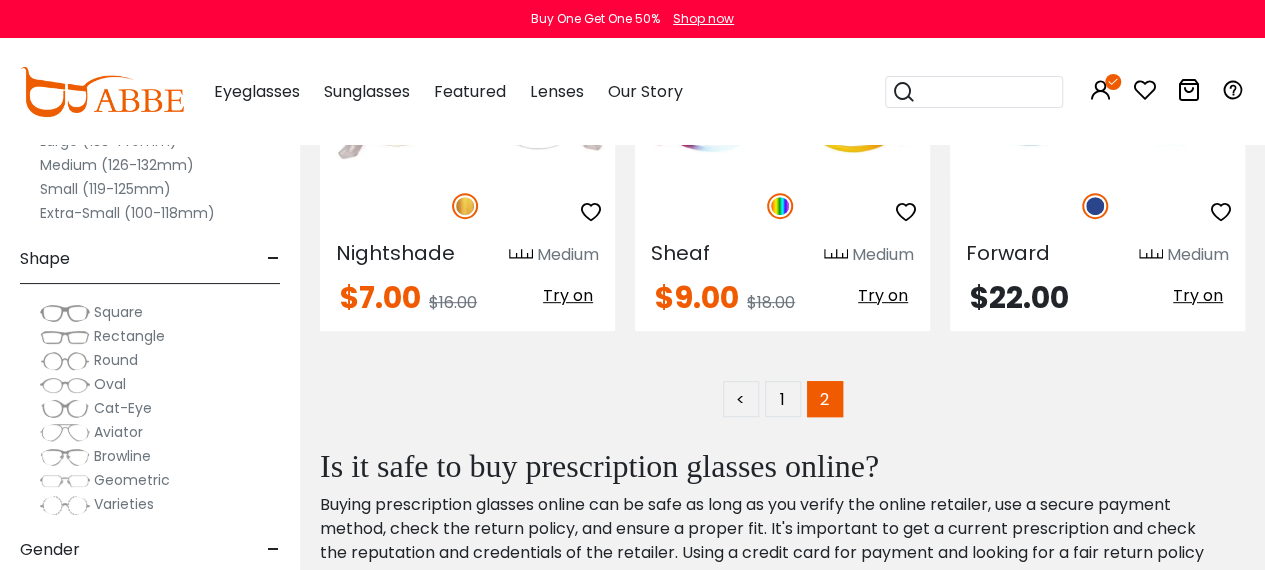 scroll, scrollTop: 4200, scrollLeft: 0, axis: vertical 